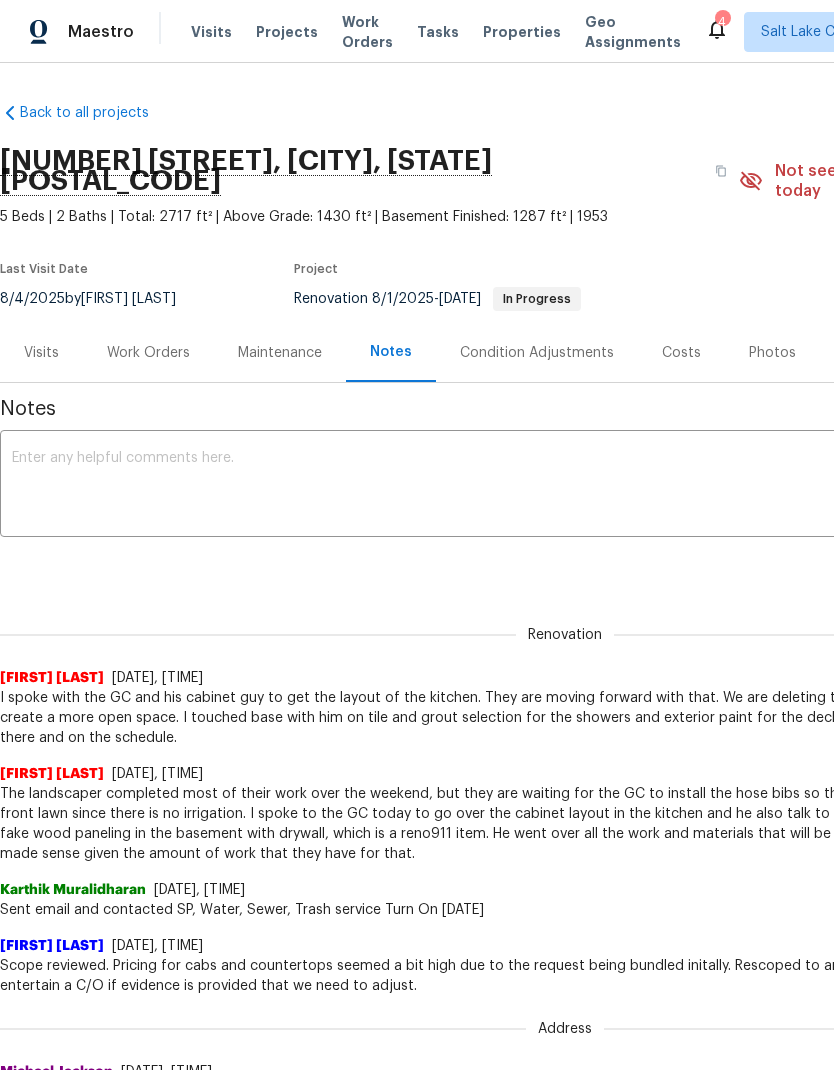 scroll, scrollTop: 131, scrollLeft: 0, axis: vertical 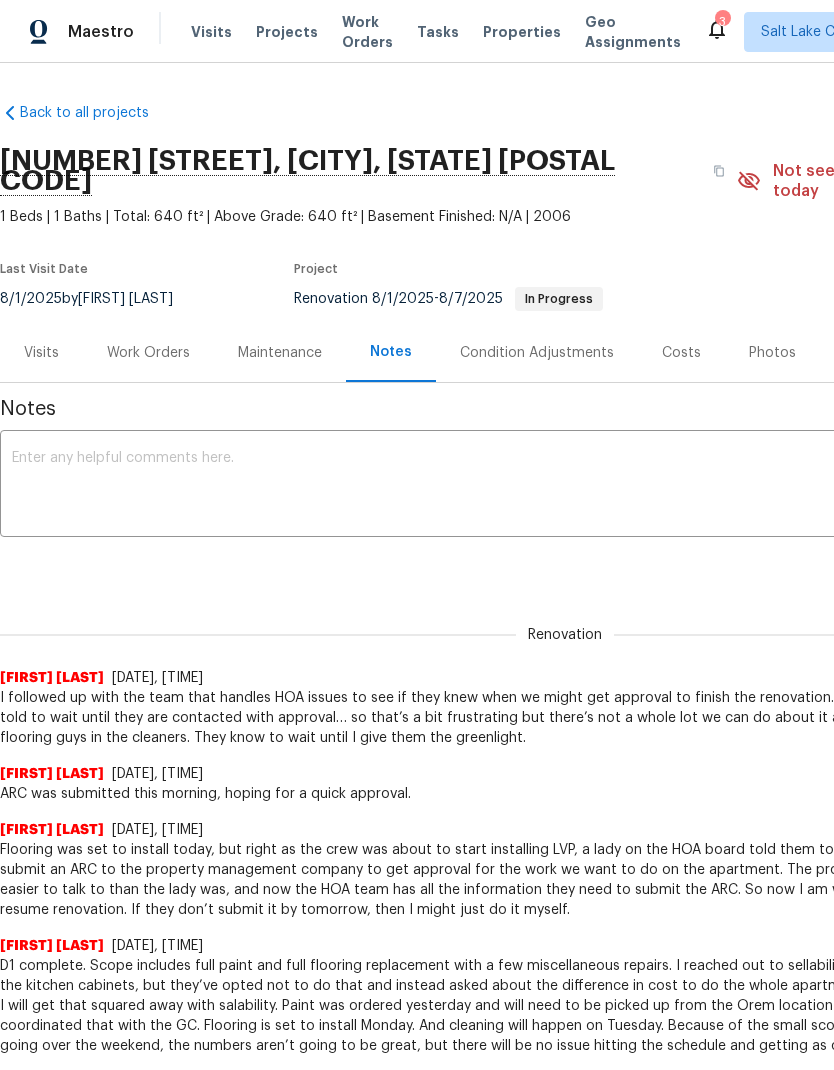 click on "Work Orders" at bounding box center (148, 353) 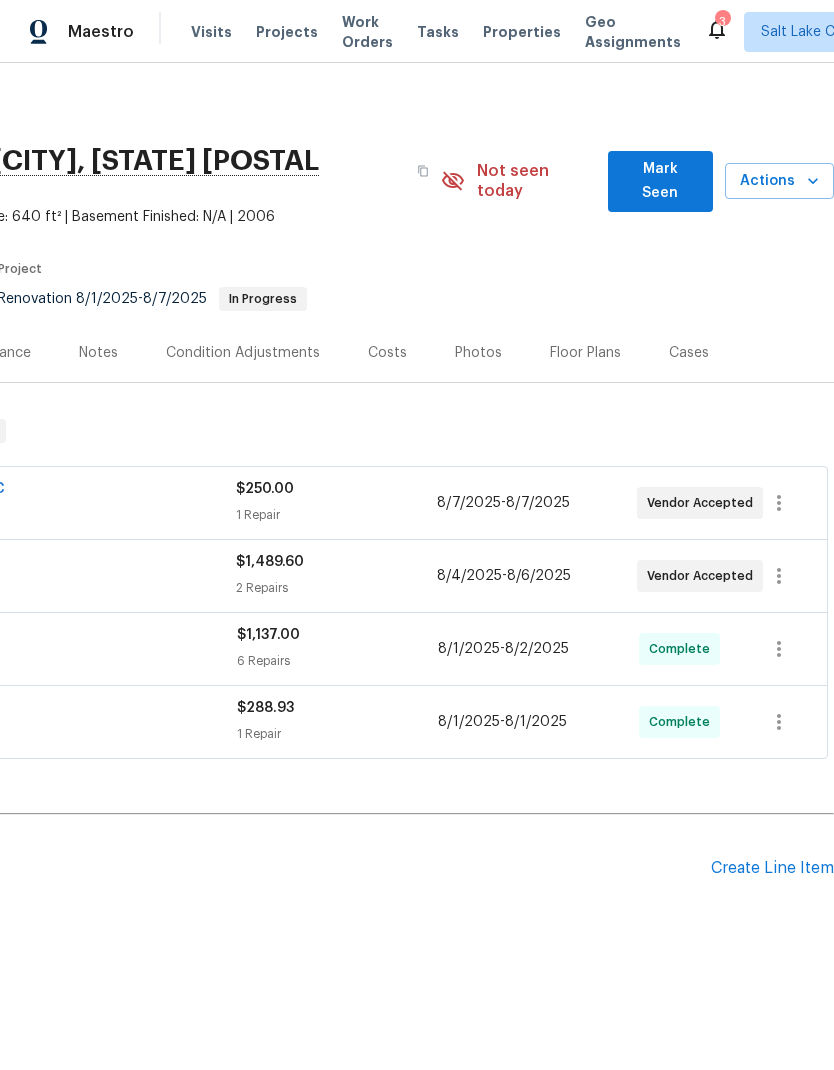 scroll, scrollTop: 0, scrollLeft: 296, axis: horizontal 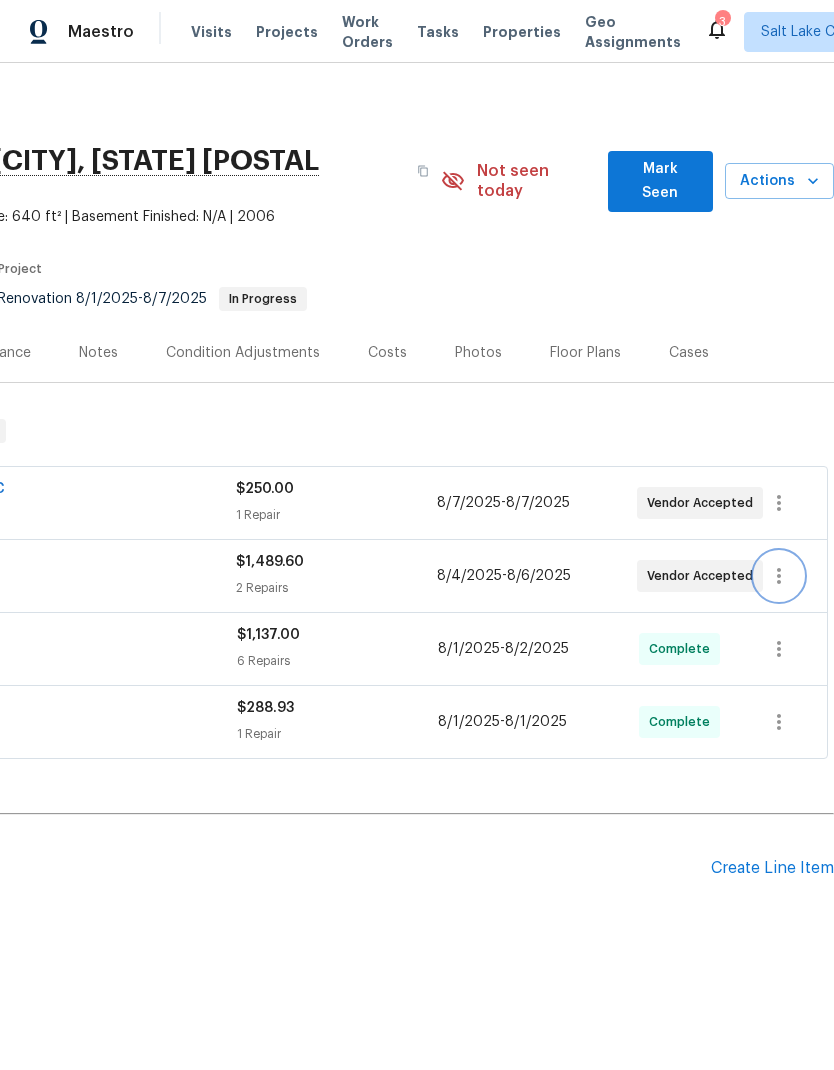 click 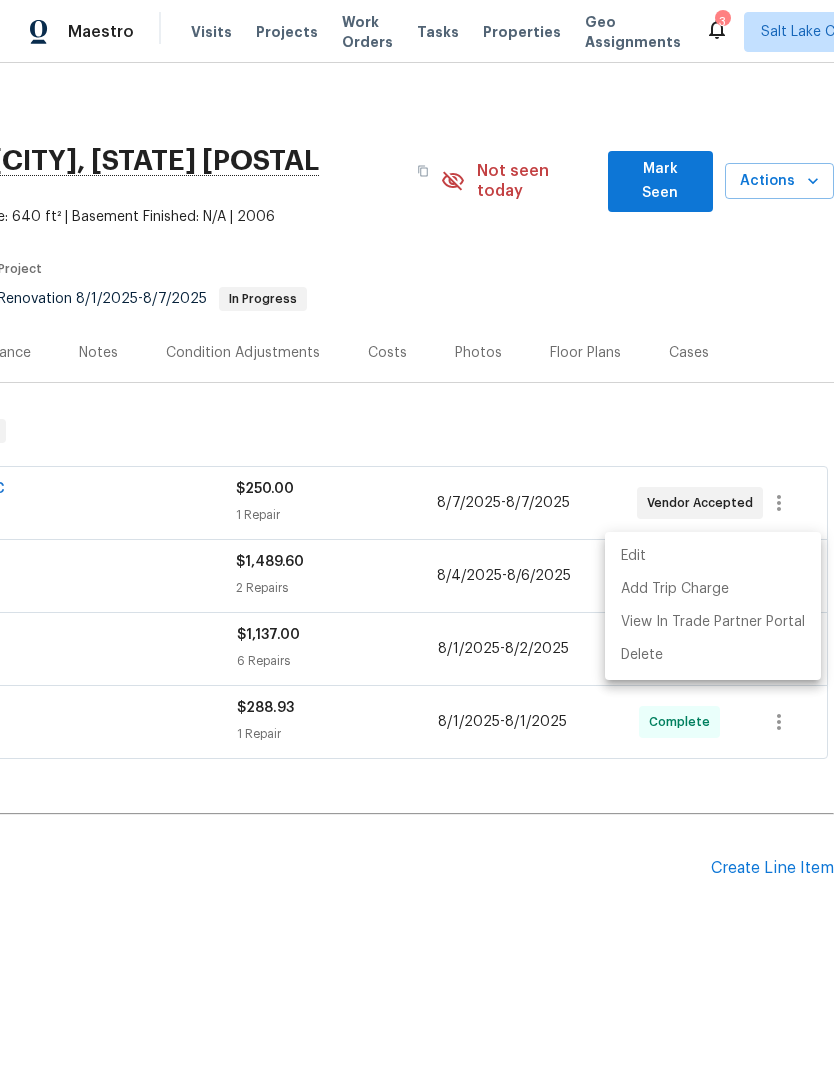 click on "Edit" at bounding box center [713, 556] 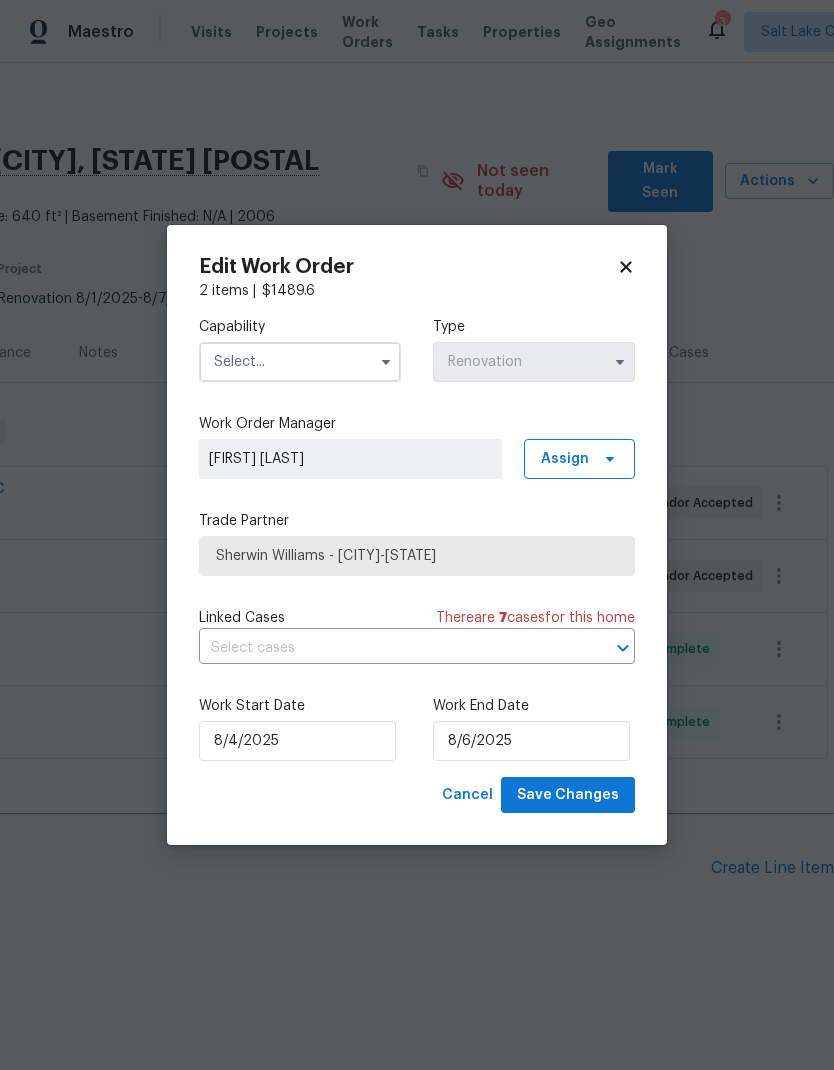 click at bounding box center (300, 362) 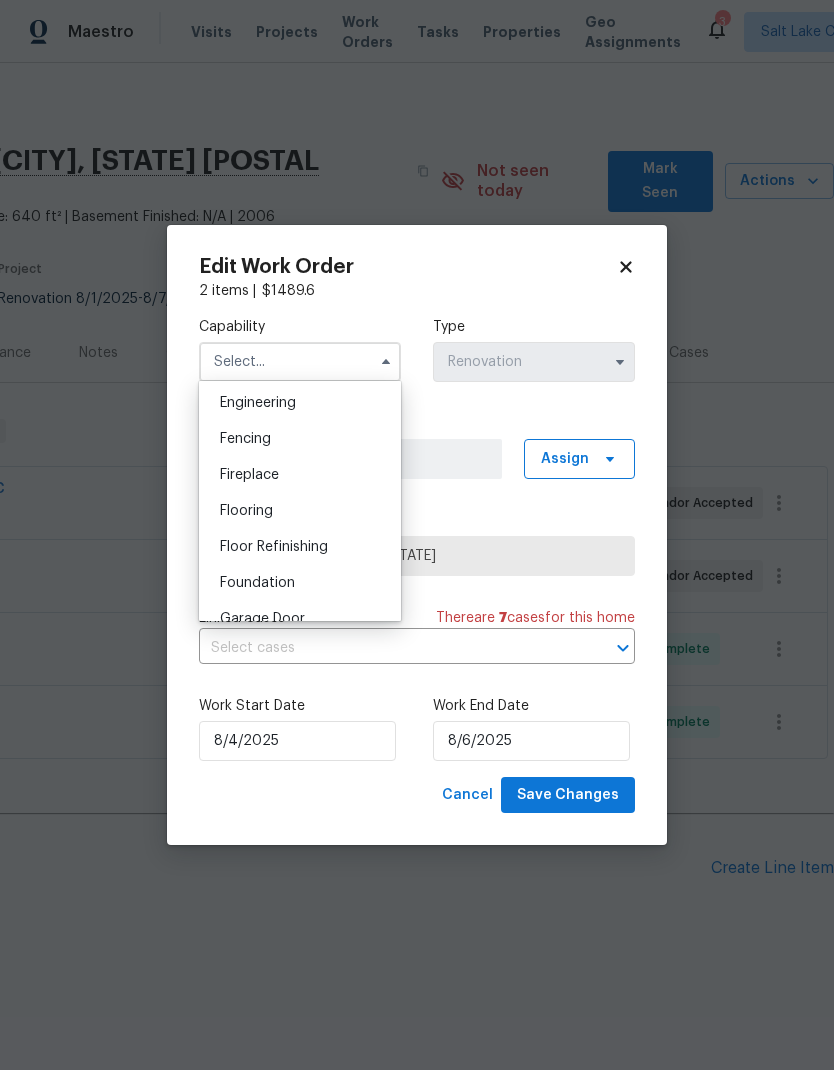 scroll, scrollTop: 690, scrollLeft: 0, axis: vertical 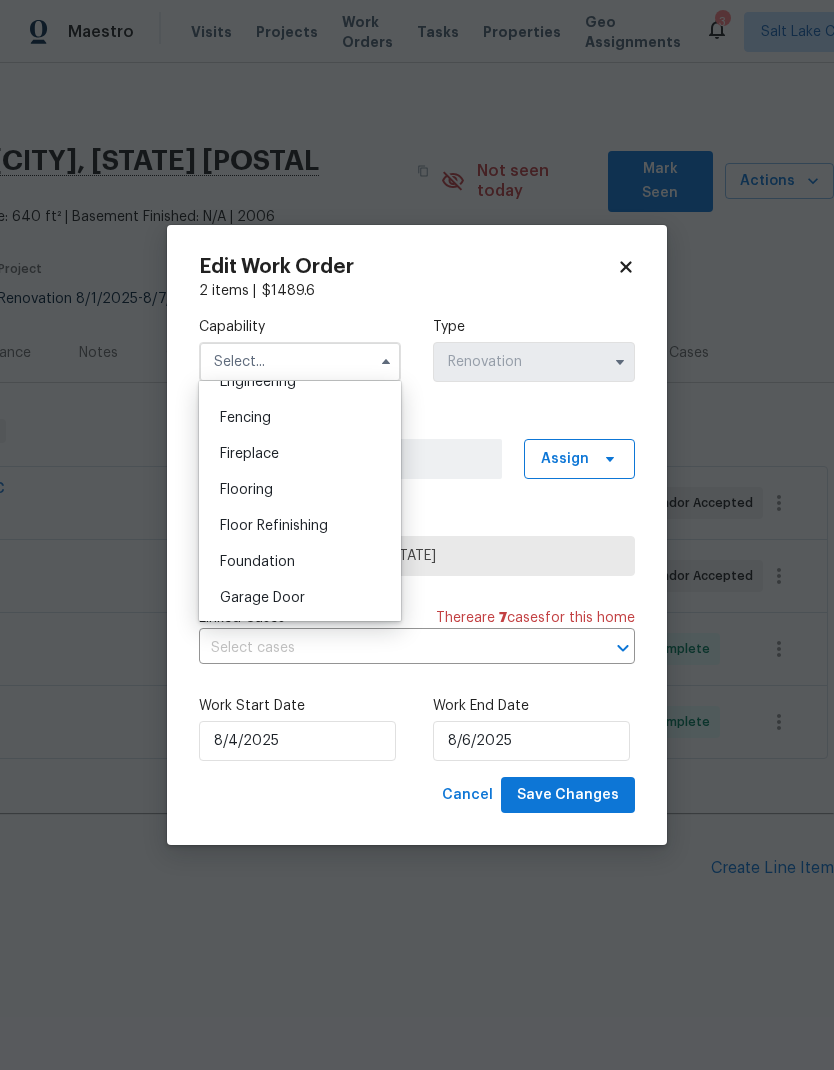 click on "Flooring" at bounding box center (300, 490) 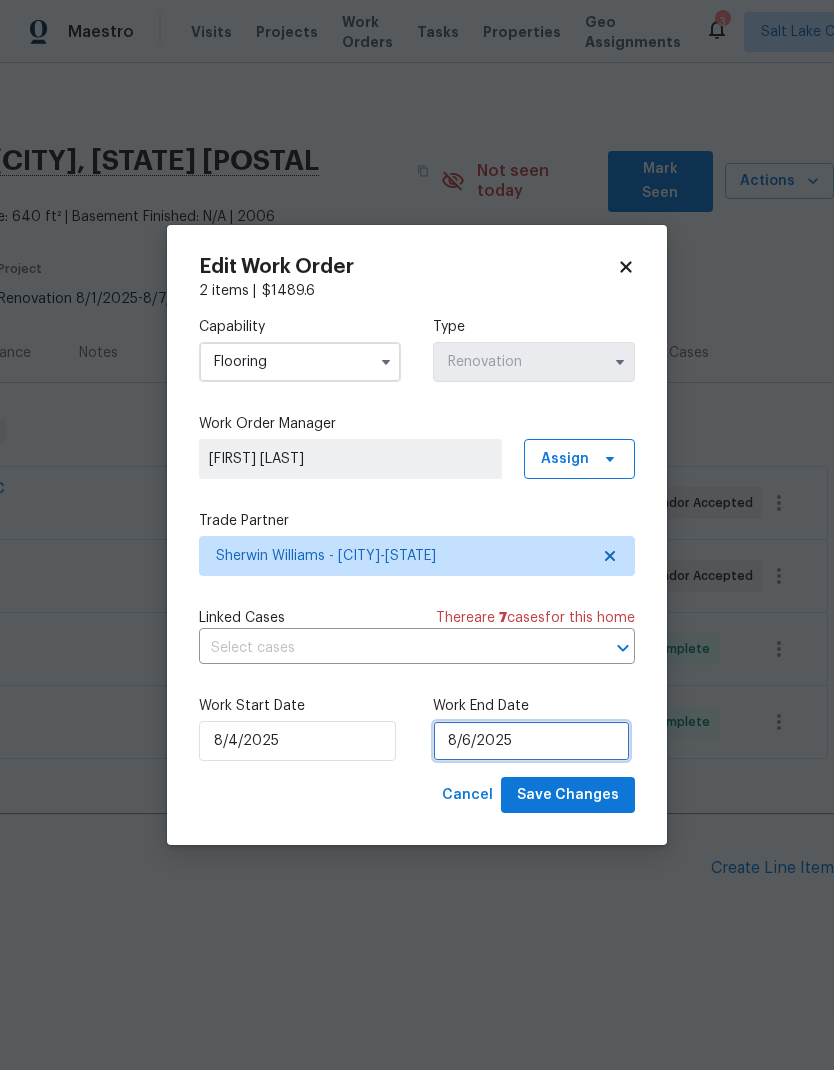 click on "8/6/2025" at bounding box center [531, 741] 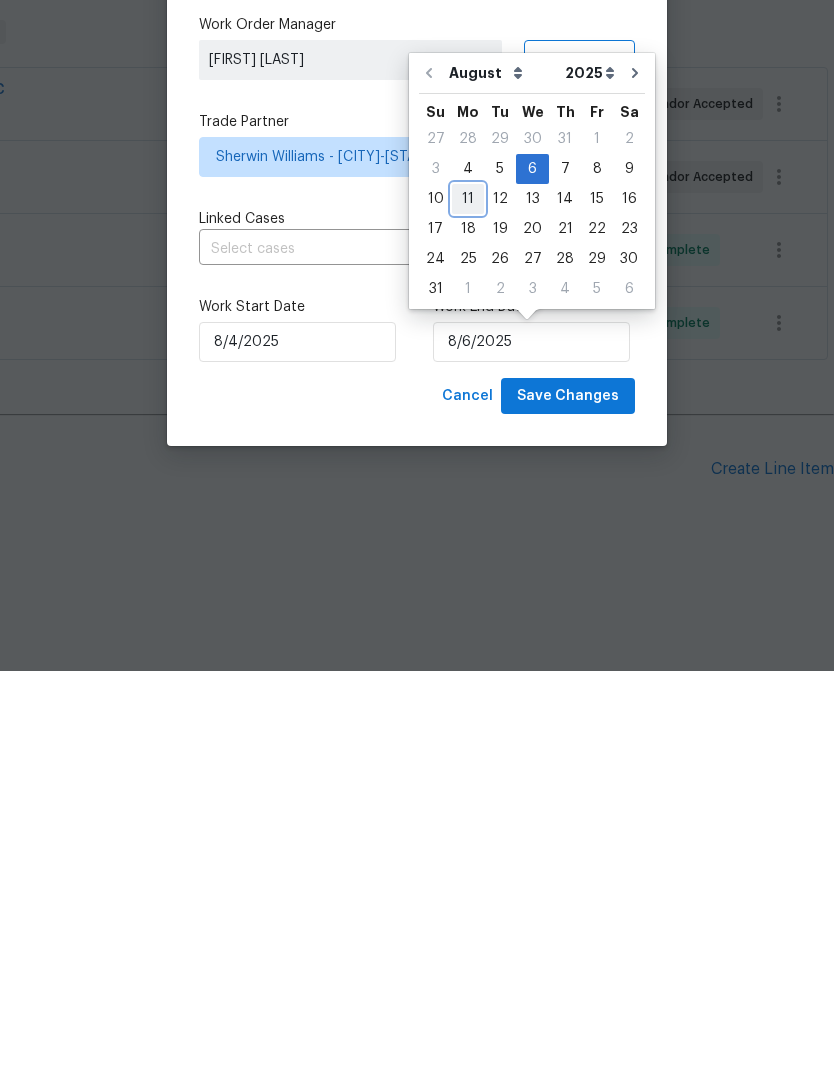 click on "11" at bounding box center [468, 598] 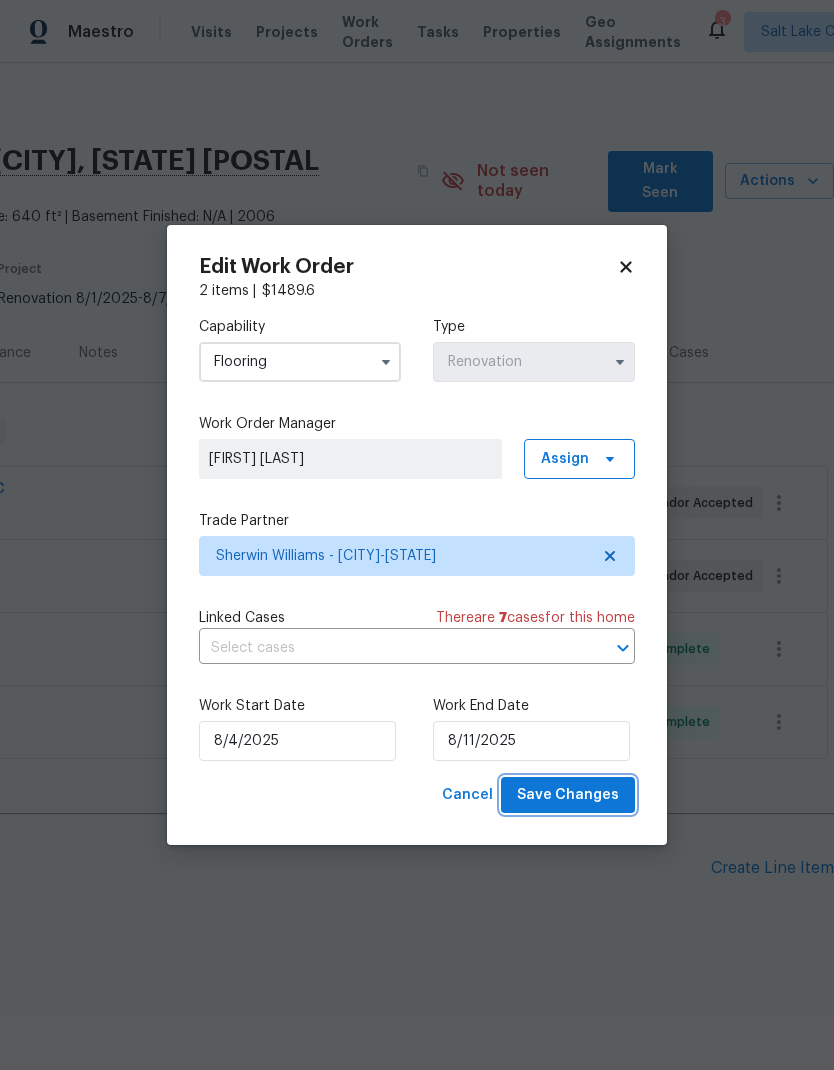 click on "Save Changes" at bounding box center (568, 795) 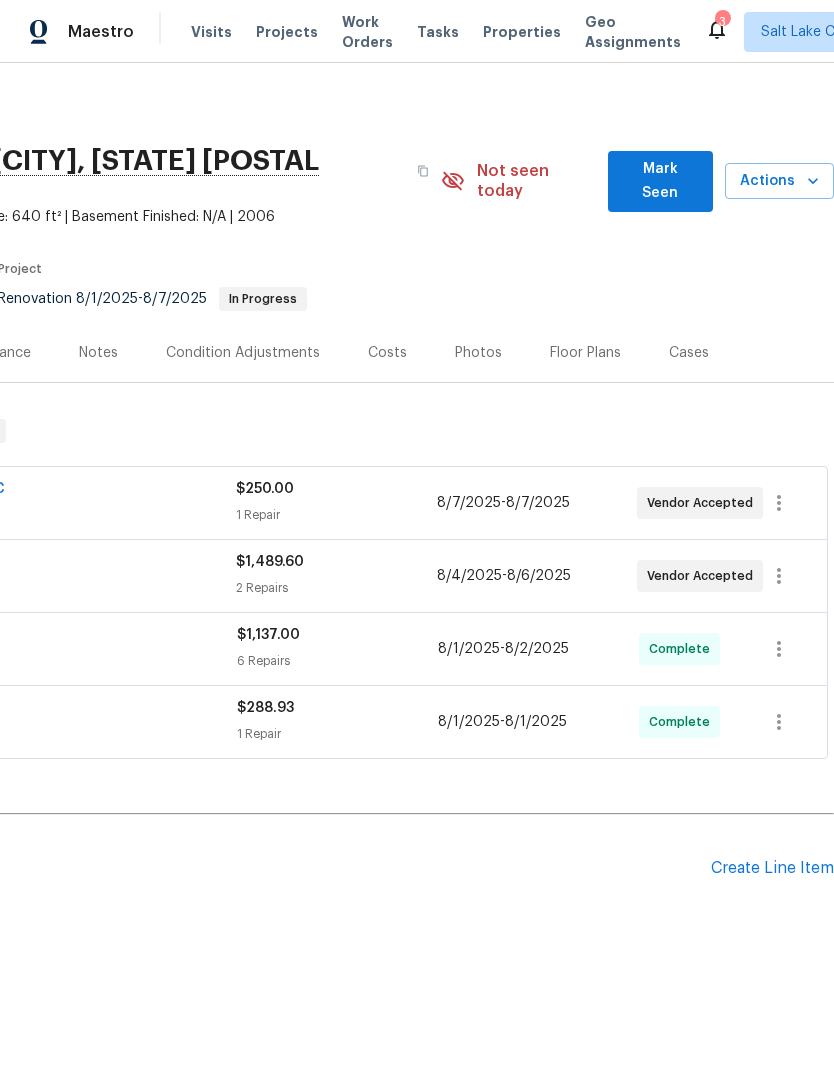 scroll, scrollTop: 0, scrollLeft: 296, axis: horizontal 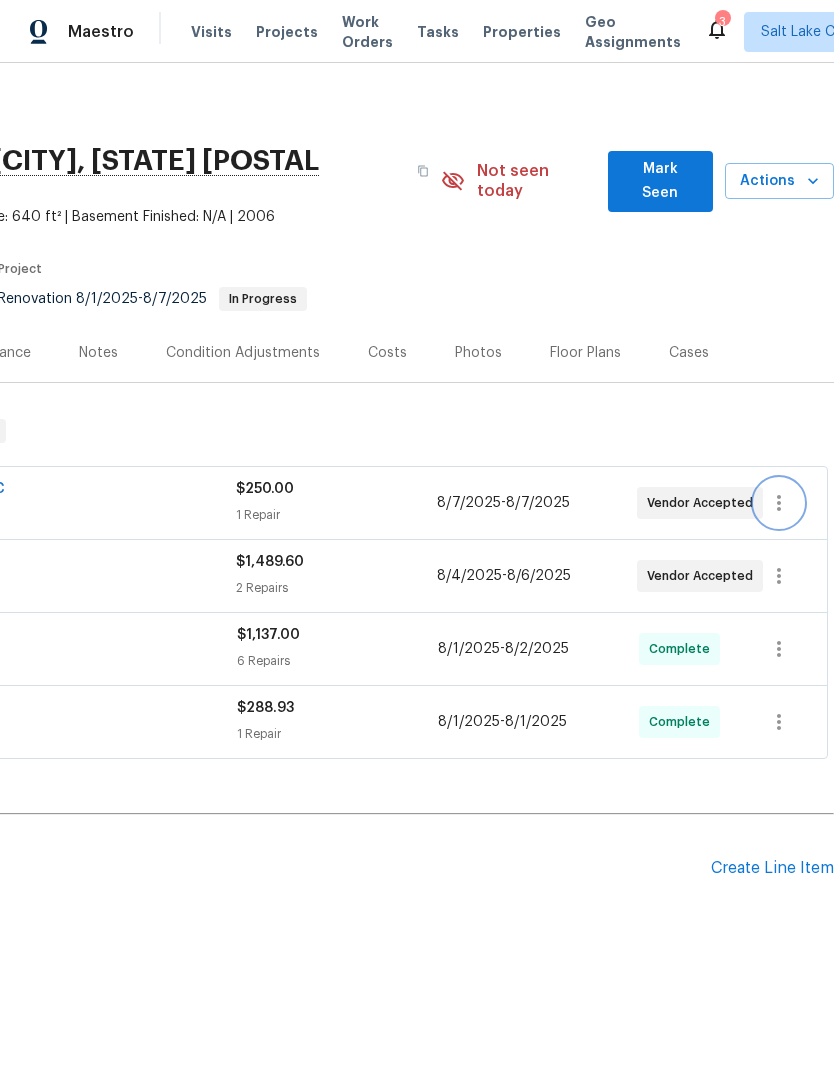 click 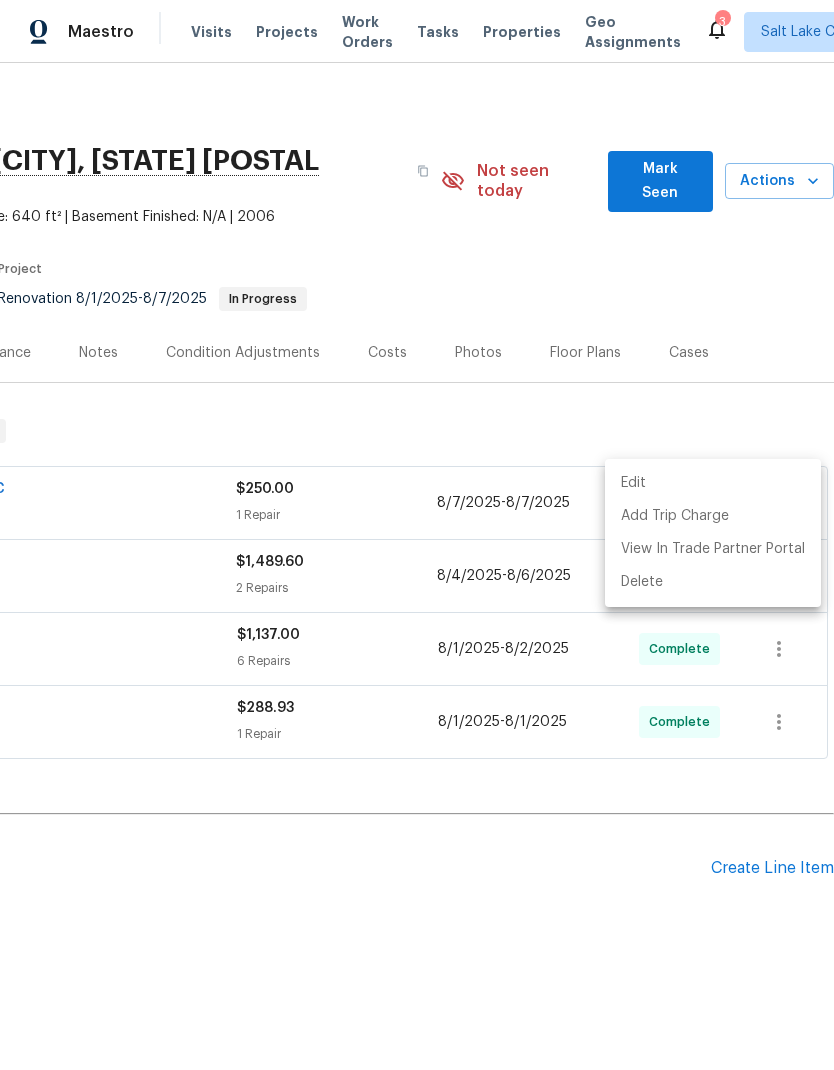 click on "Edit" at bounding box center (713, 483) 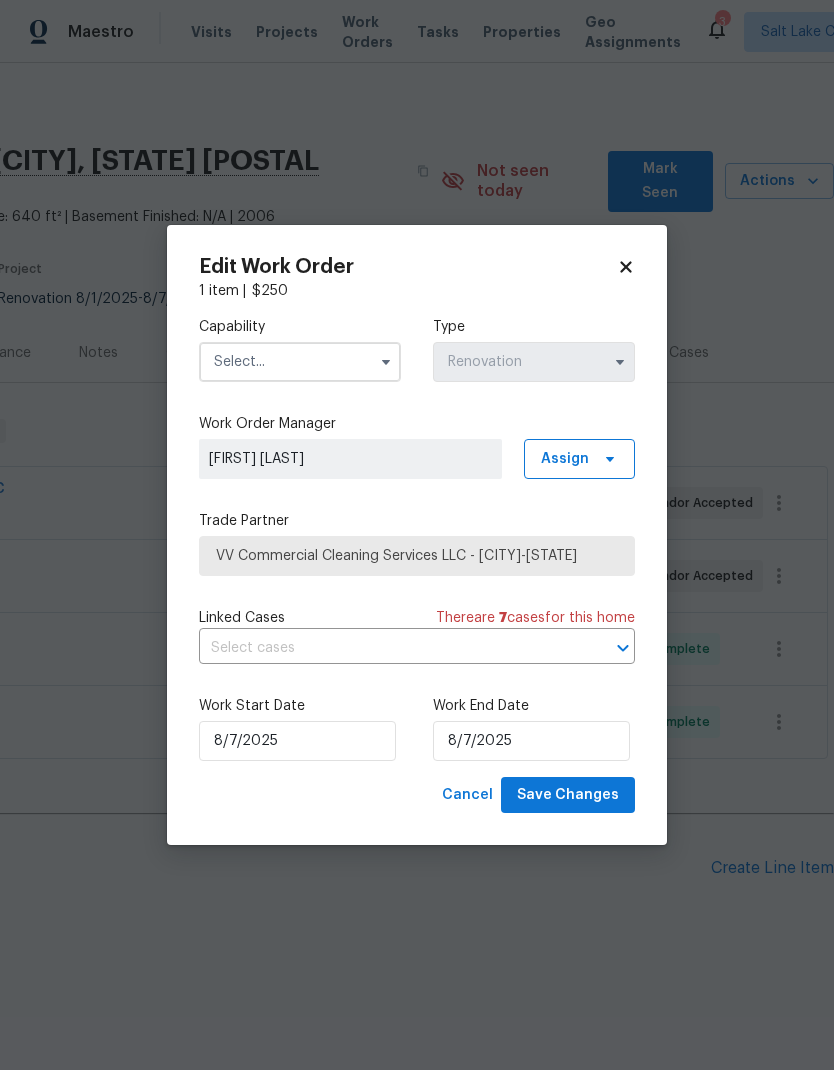 click at bounding box center [300, 362] 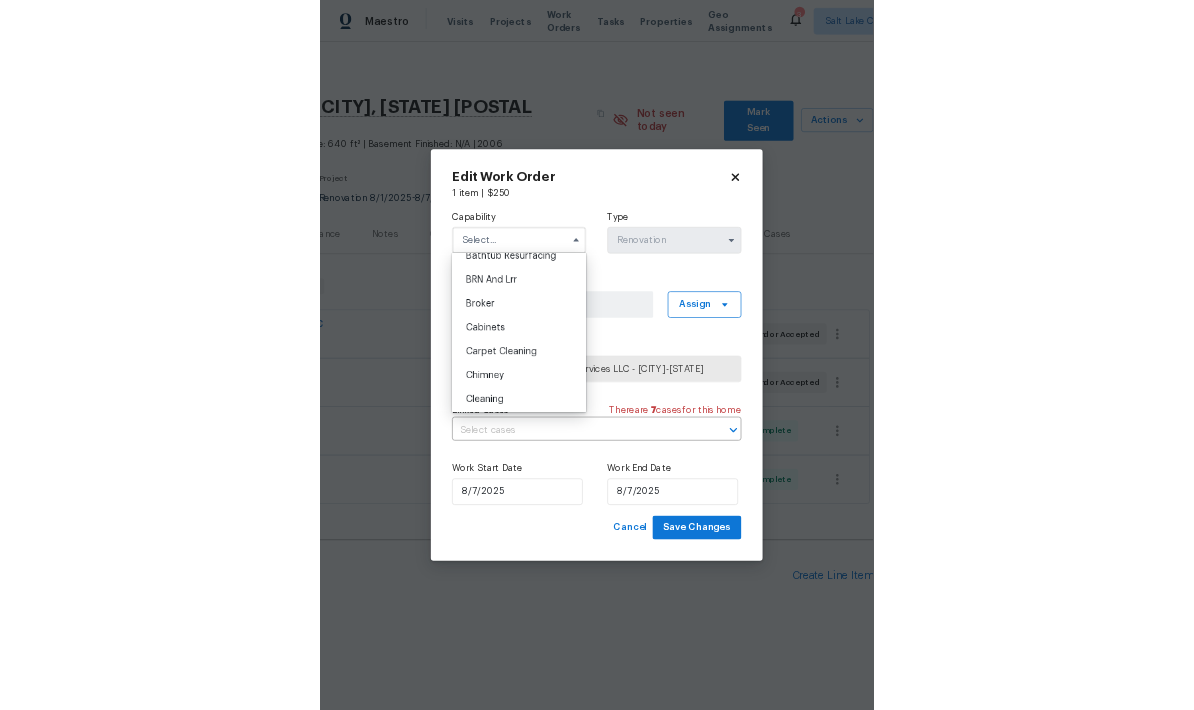 scroll, scrollTop: 110, scrollLeft: 0, axis: vertical 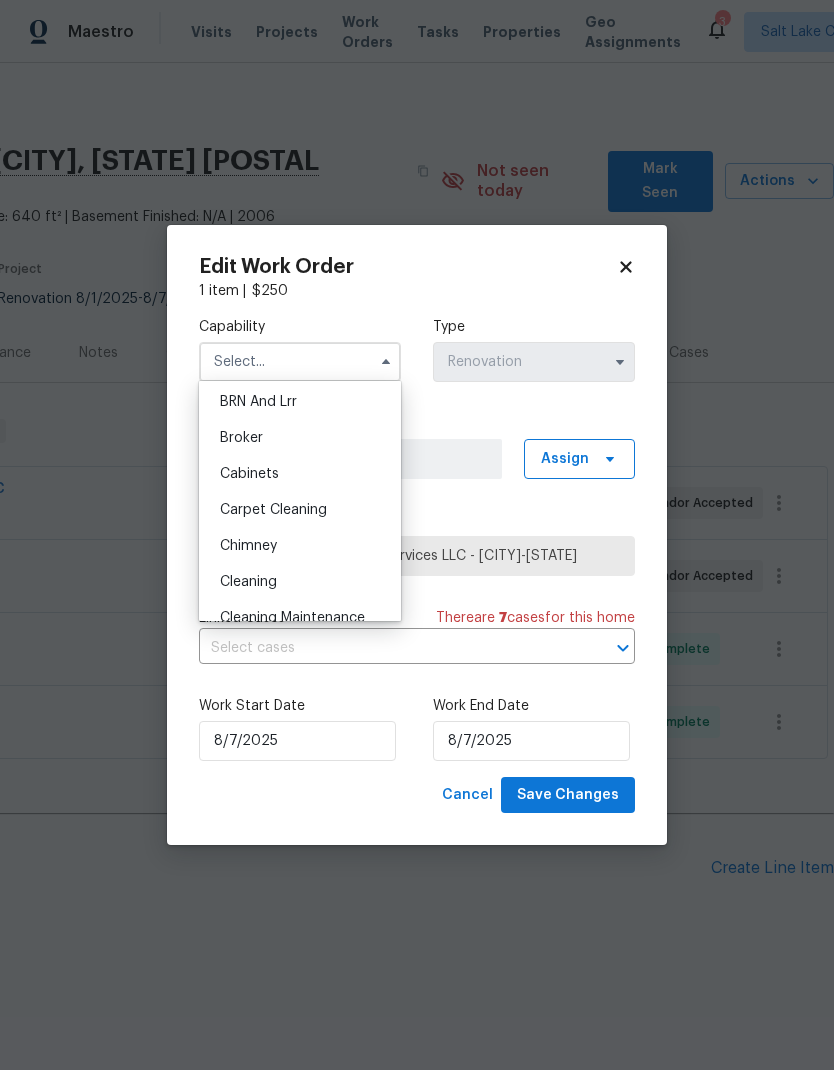 click on "Cleaning" at bounding box center [300, 582] 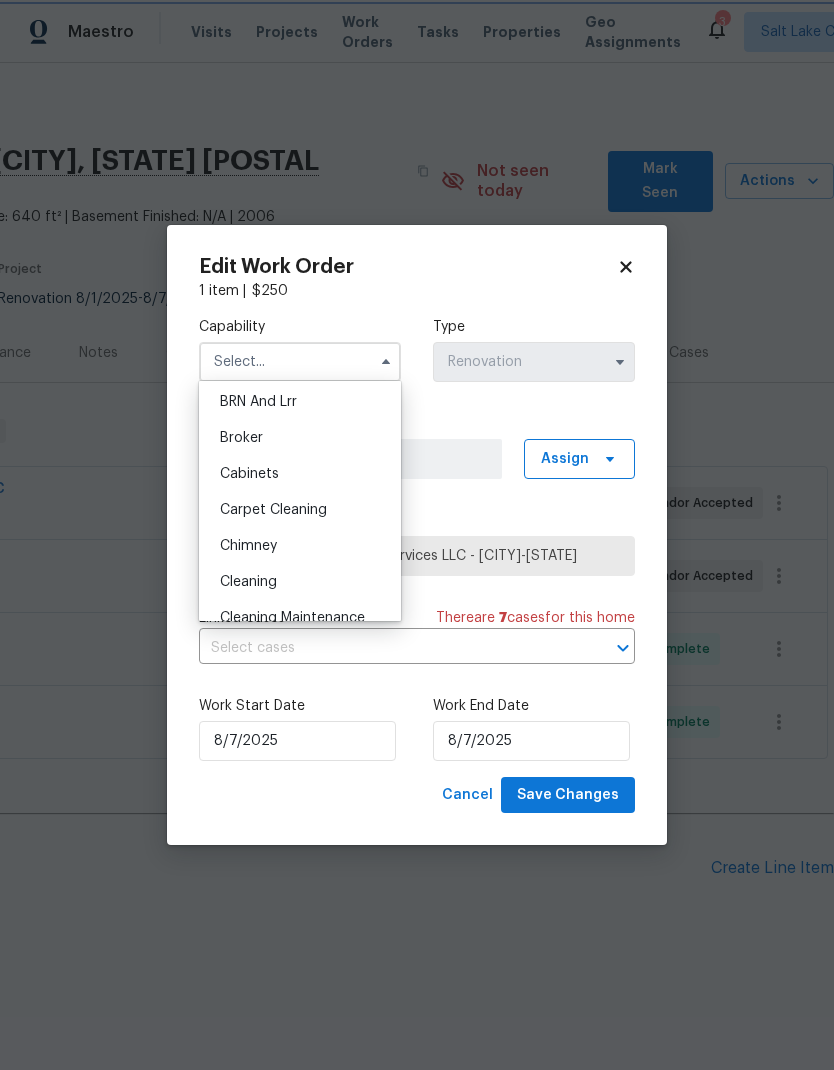 type on "Cleaning" 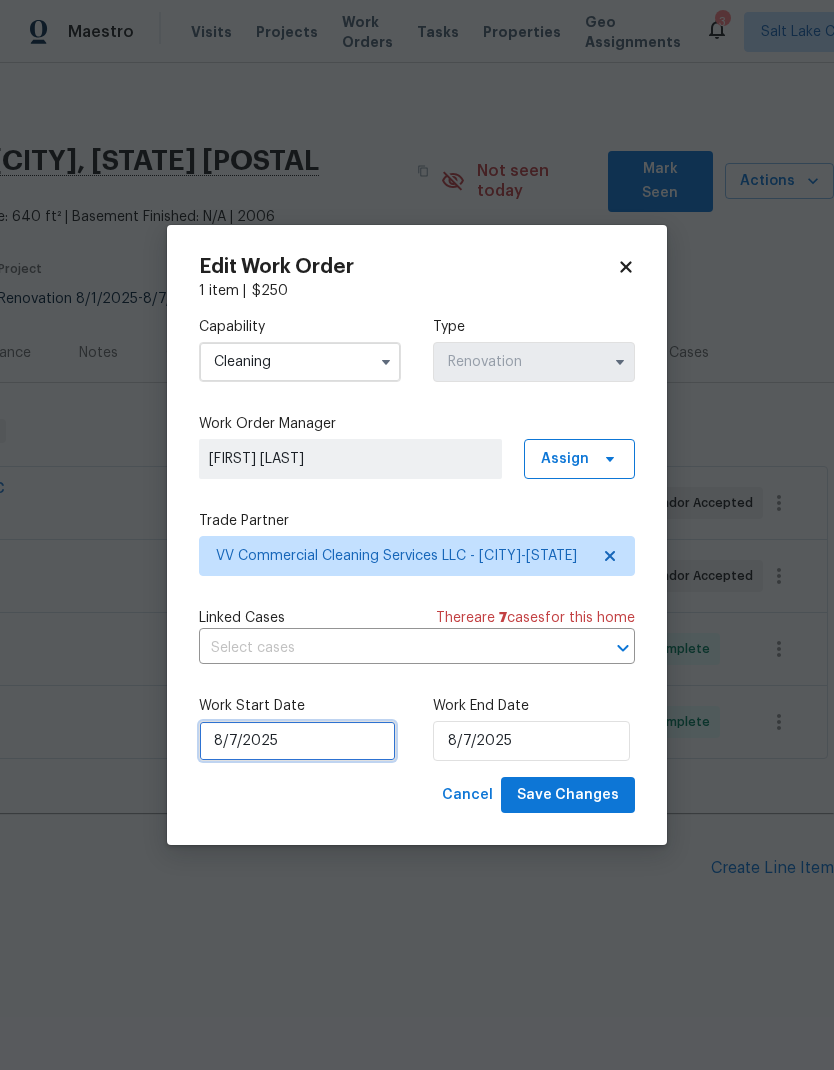 click on "8/7/2025" at bounding box center (297, 741) 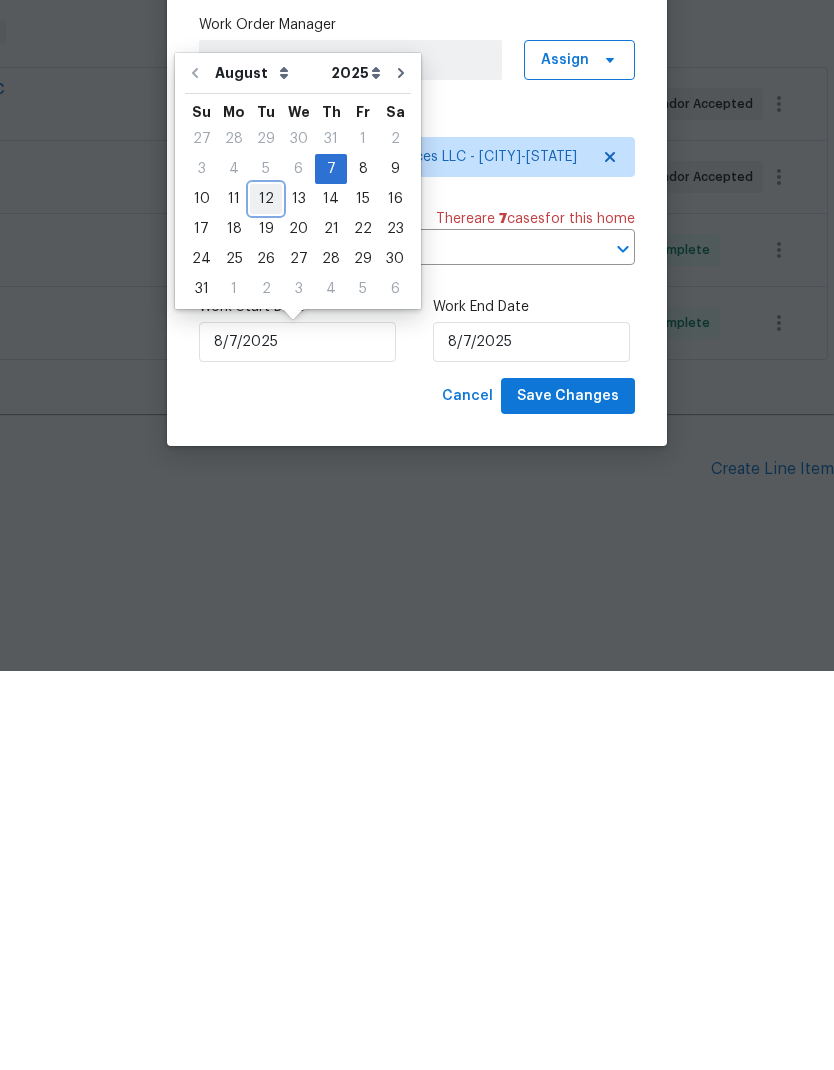 click on "12" at bounding box center (266, 598) 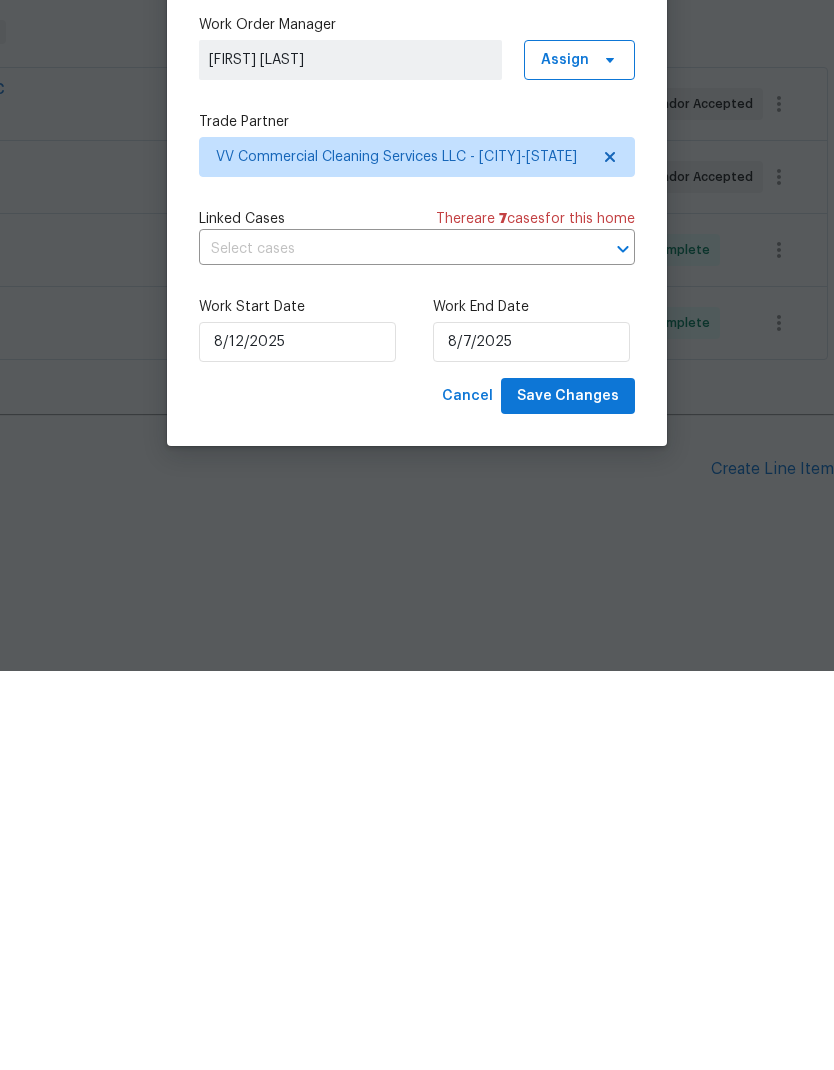 type on "8/12/2025" 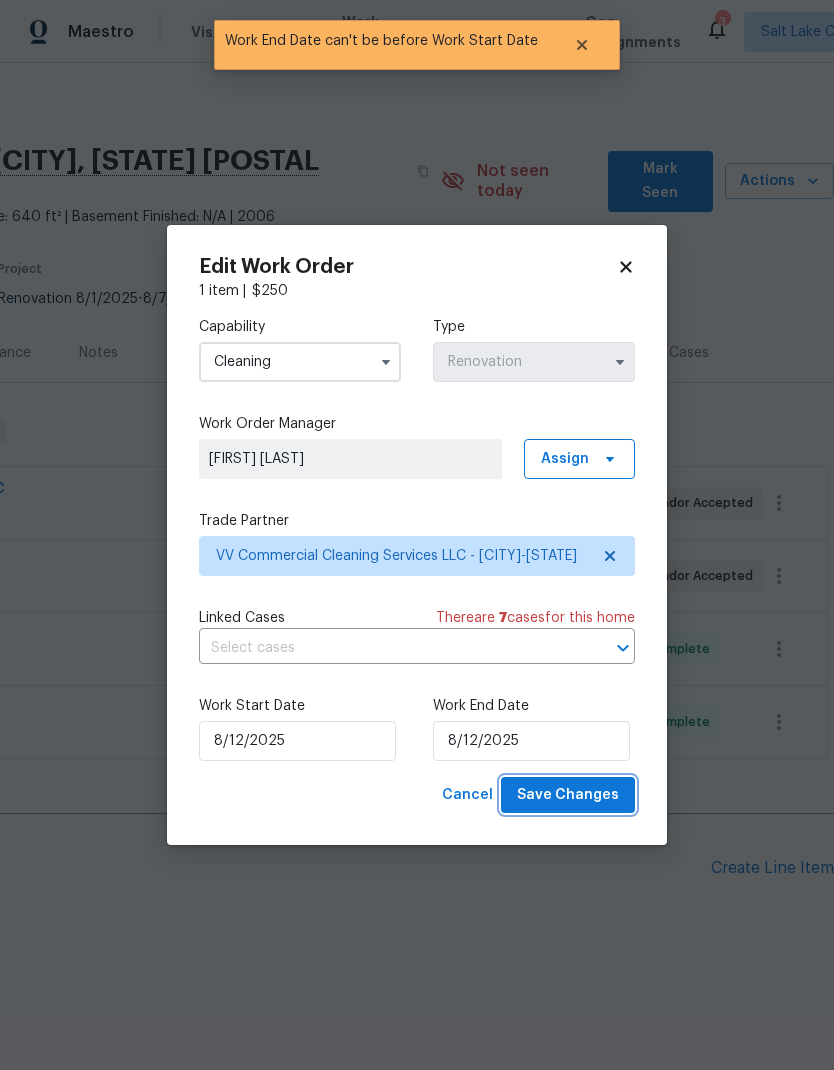 click on "Save Changes" at bounding box center (568, 795) 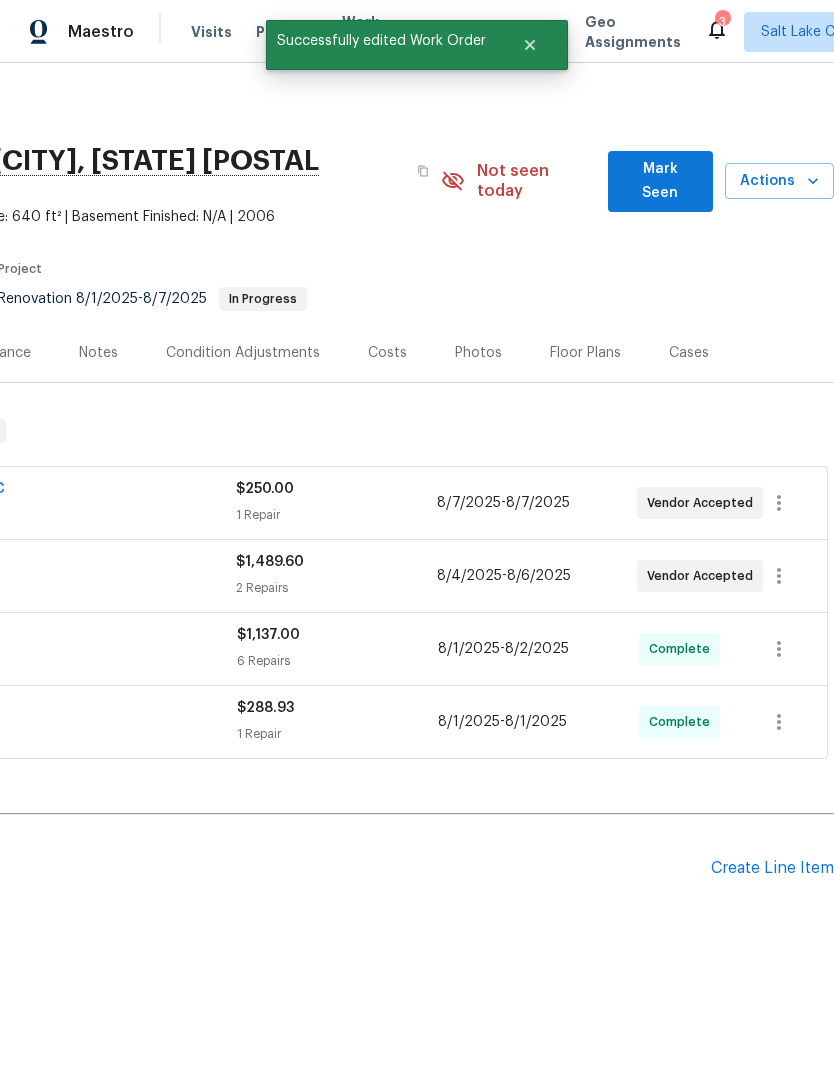 scroll, scrollTop: 0, scrollLeft: 0, axis: both 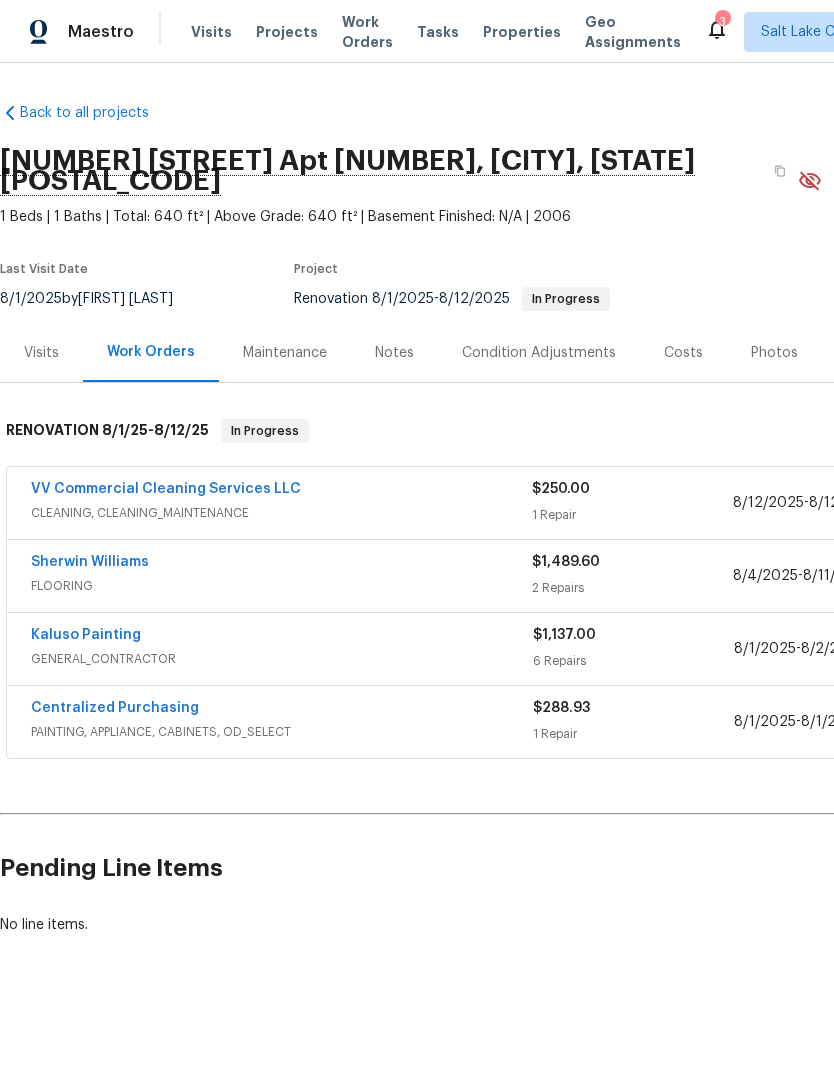click on "Work Orders" at bounding box center (367, 32) 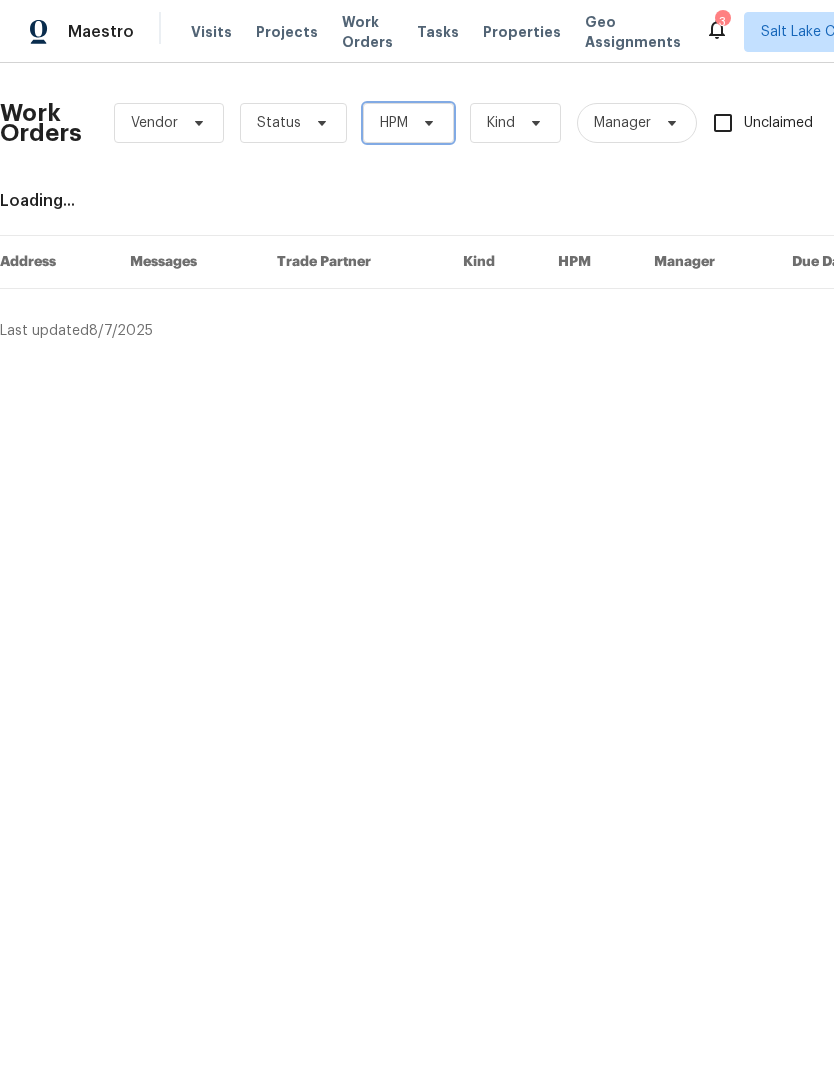click at bounding box center [426, 123] 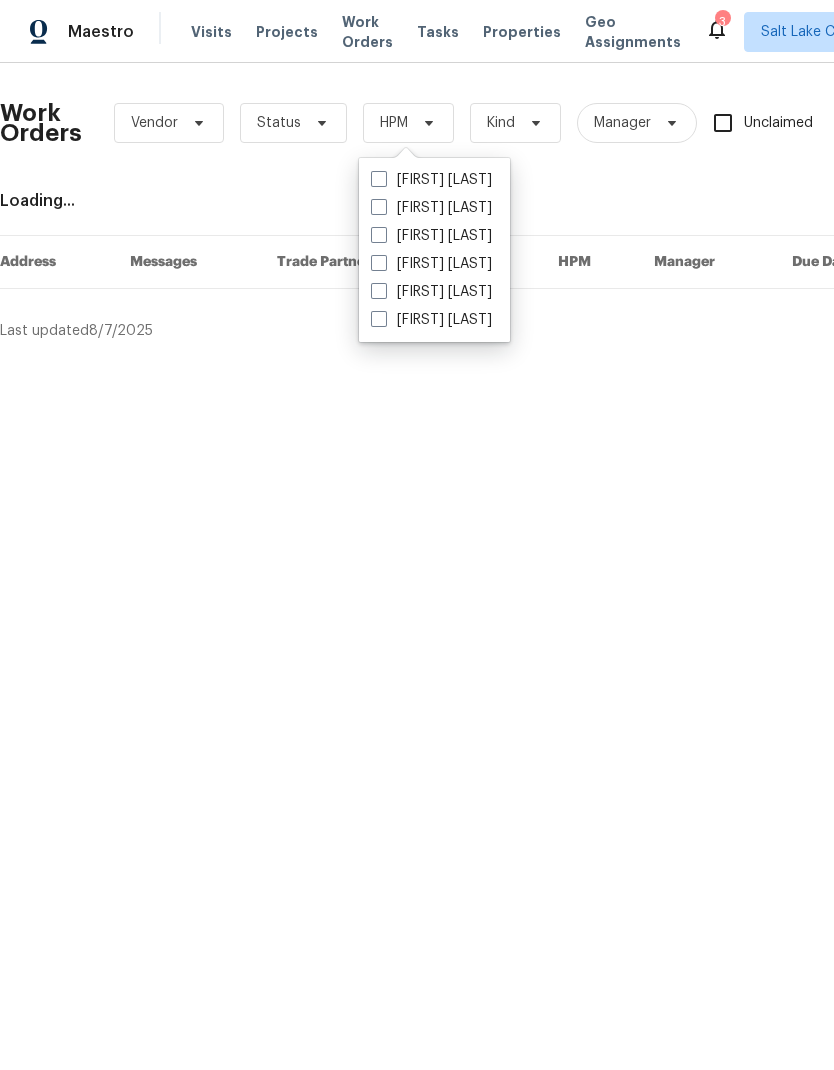 click at bounding box center (379, 291) 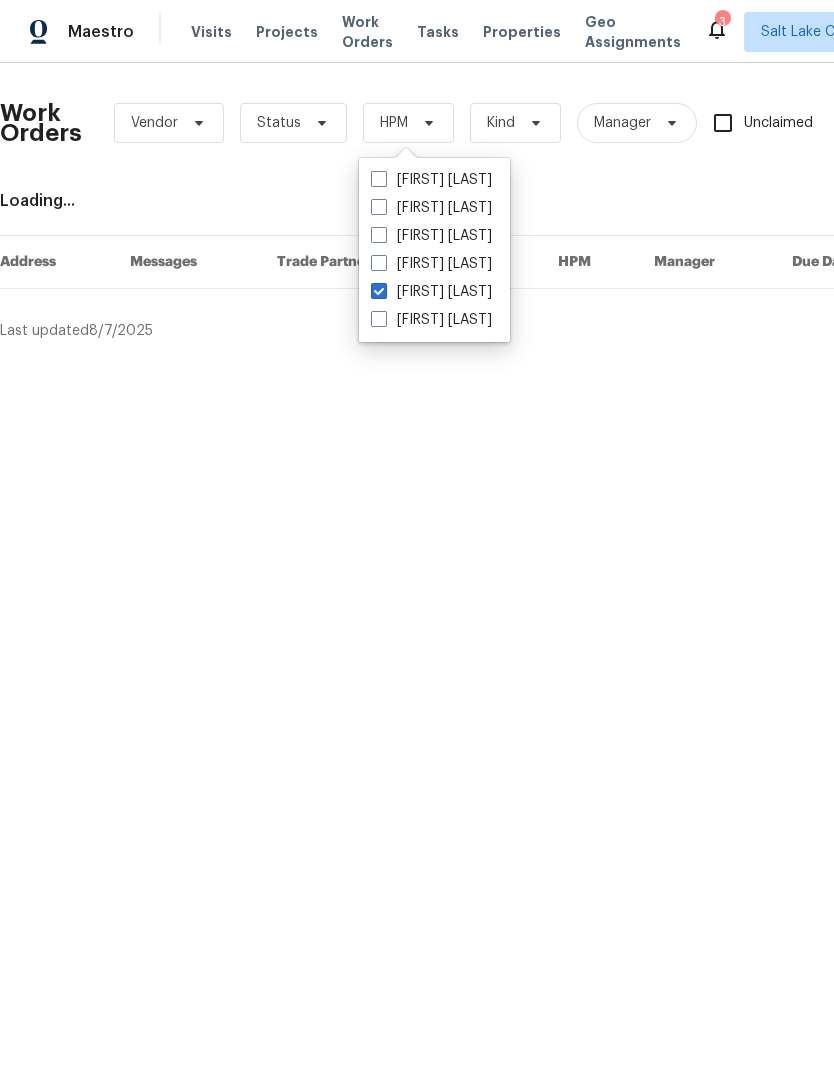 checkbox on "true" 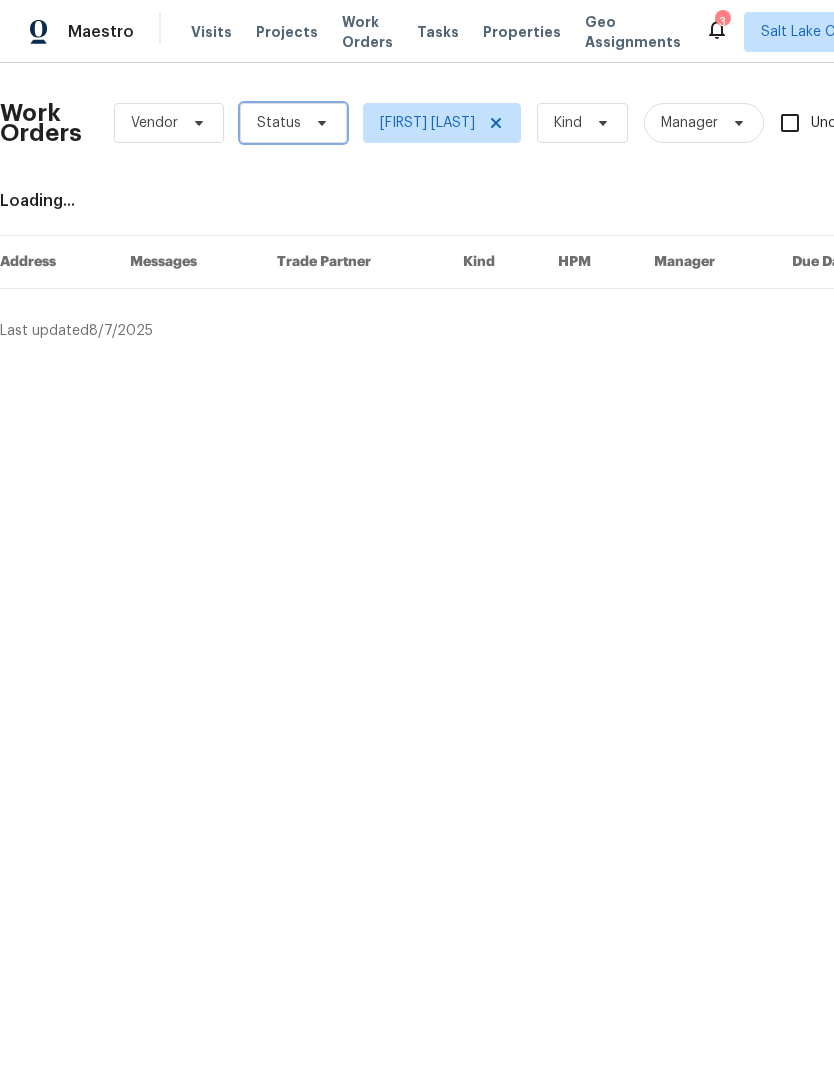click on "Status" at bounding box center [293, 123] 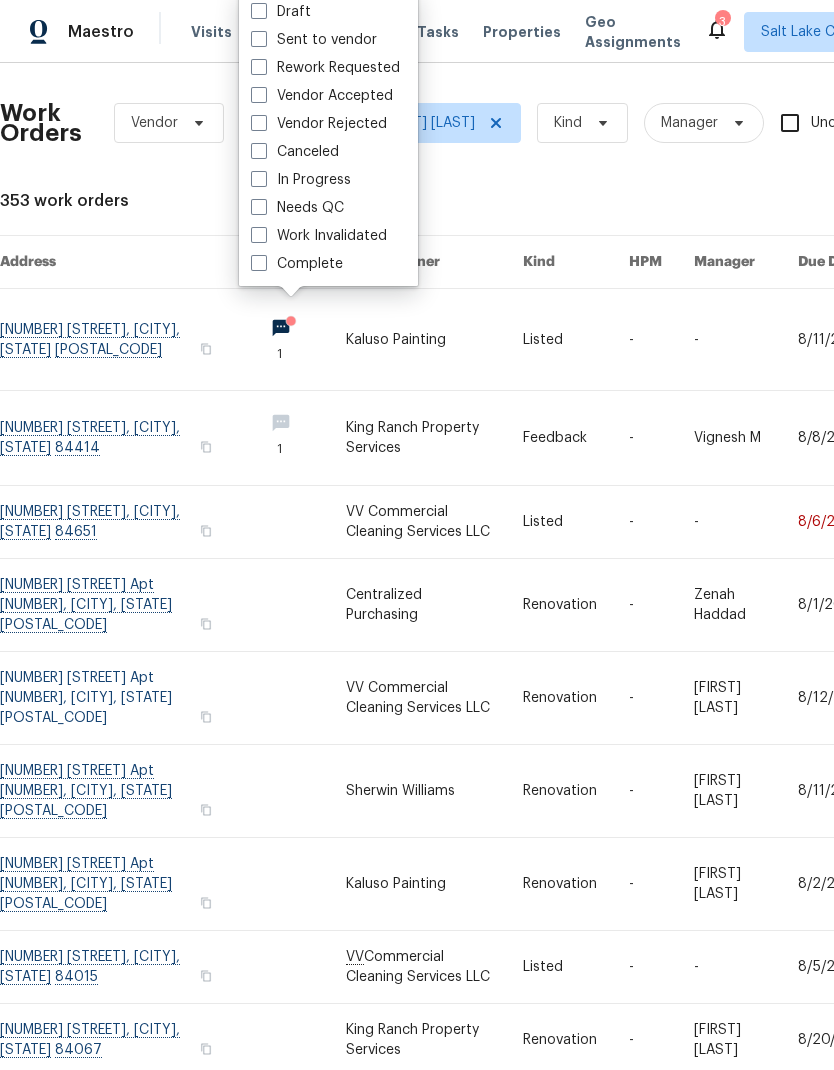click at bounding box center (259, 179) 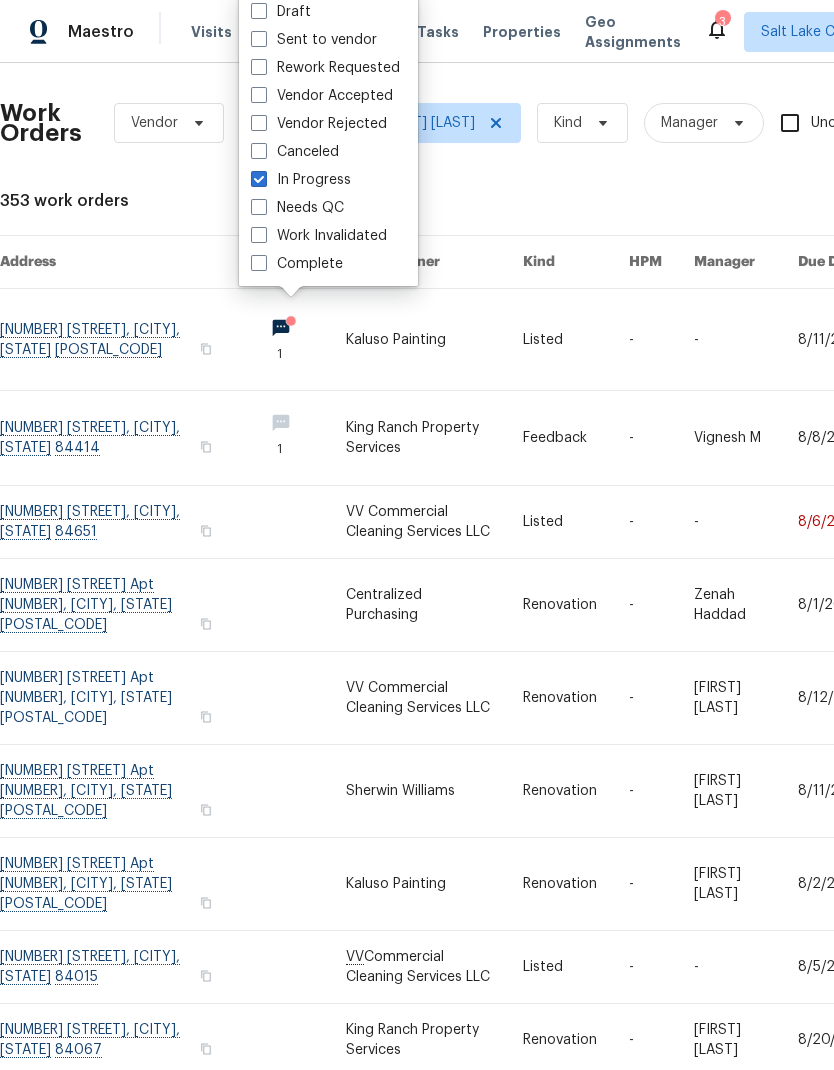 checkbox on "true" 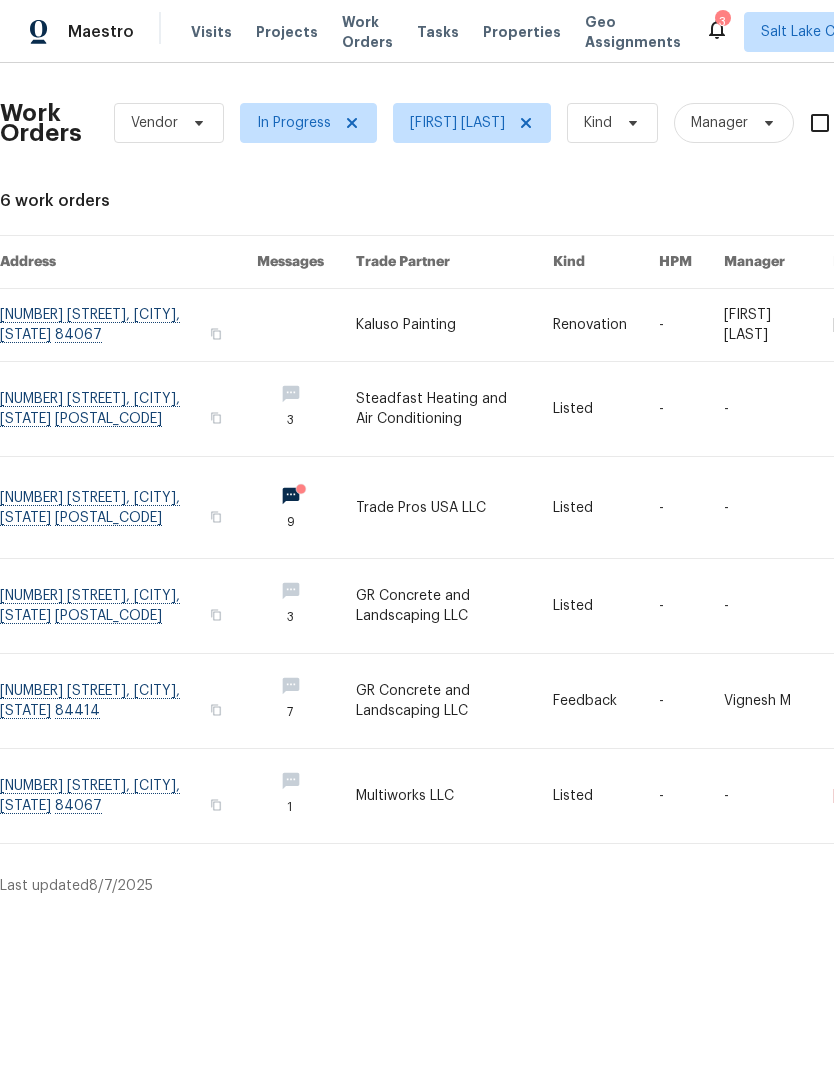 click at bounding box center (128, 507) 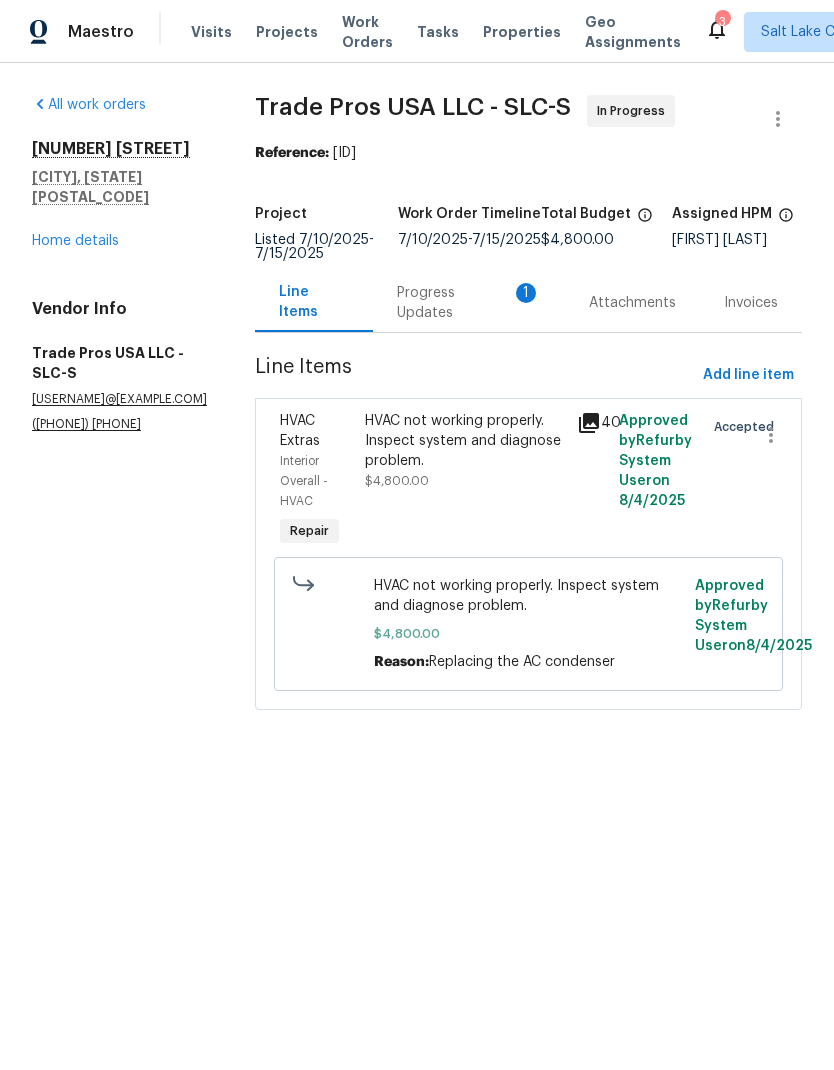 click on "Progress Updates 1" at bounding box center [469, 303] 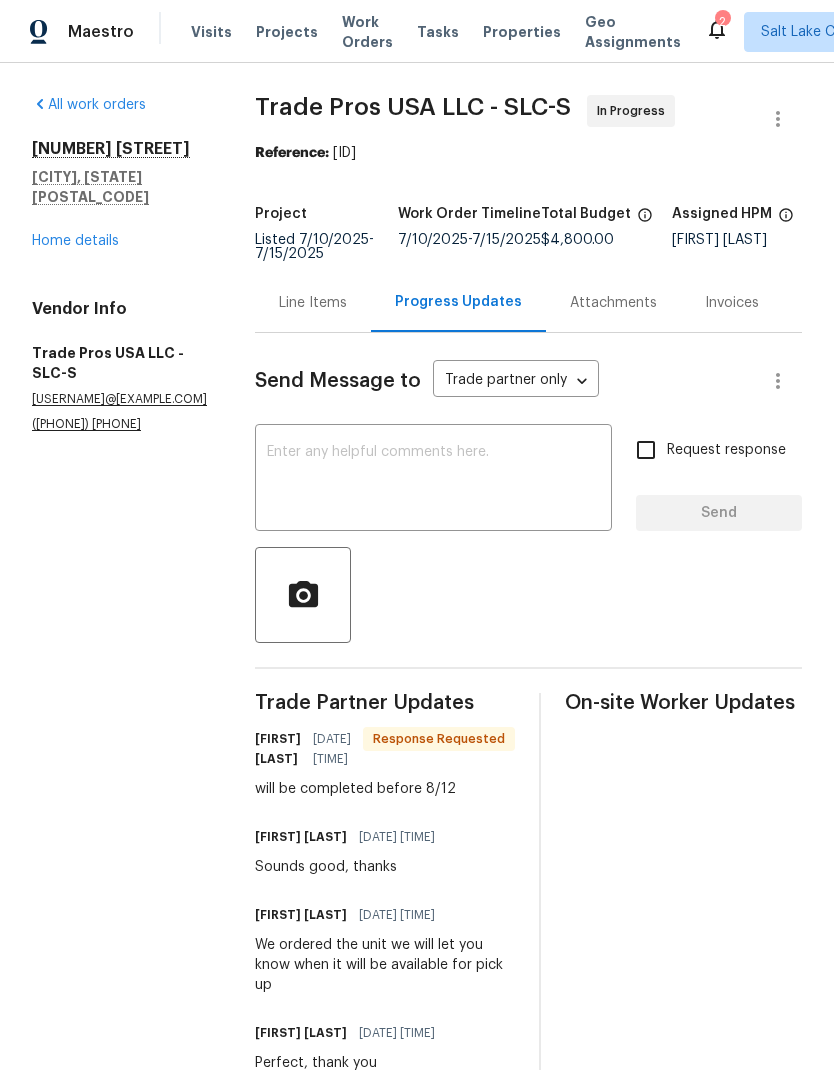 click at bounding box center (433, 480) 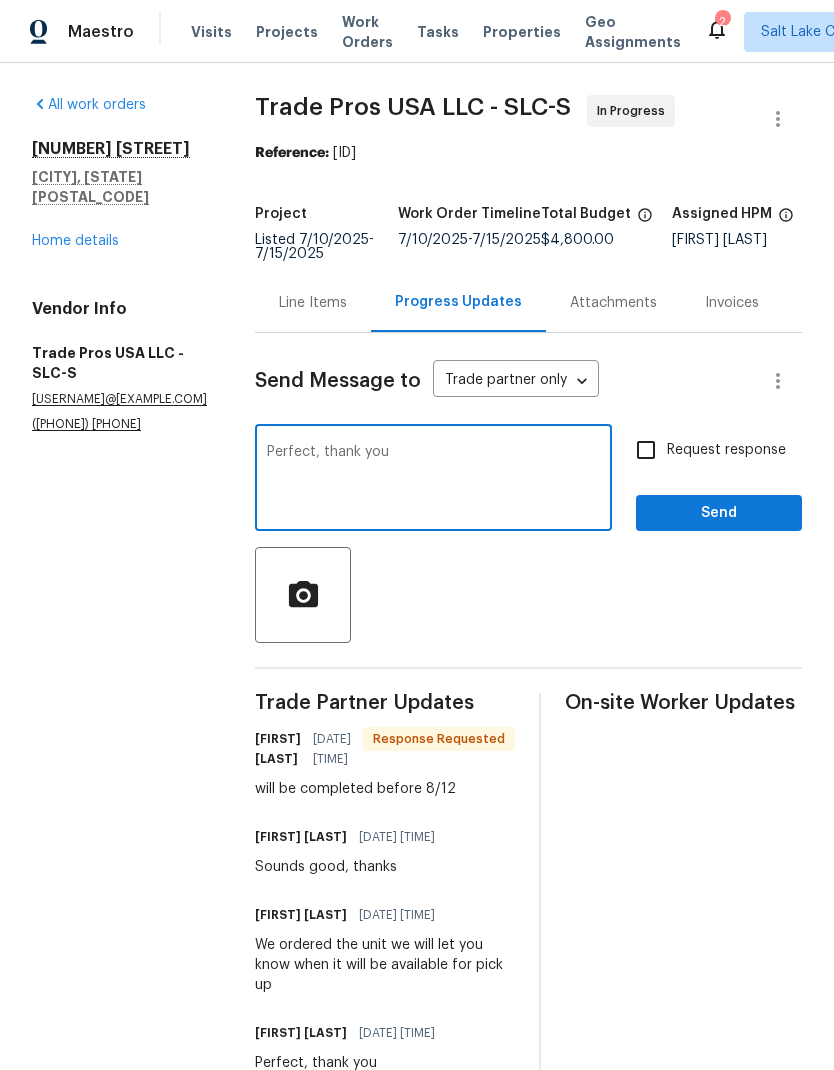type on "Perfect, thank you" 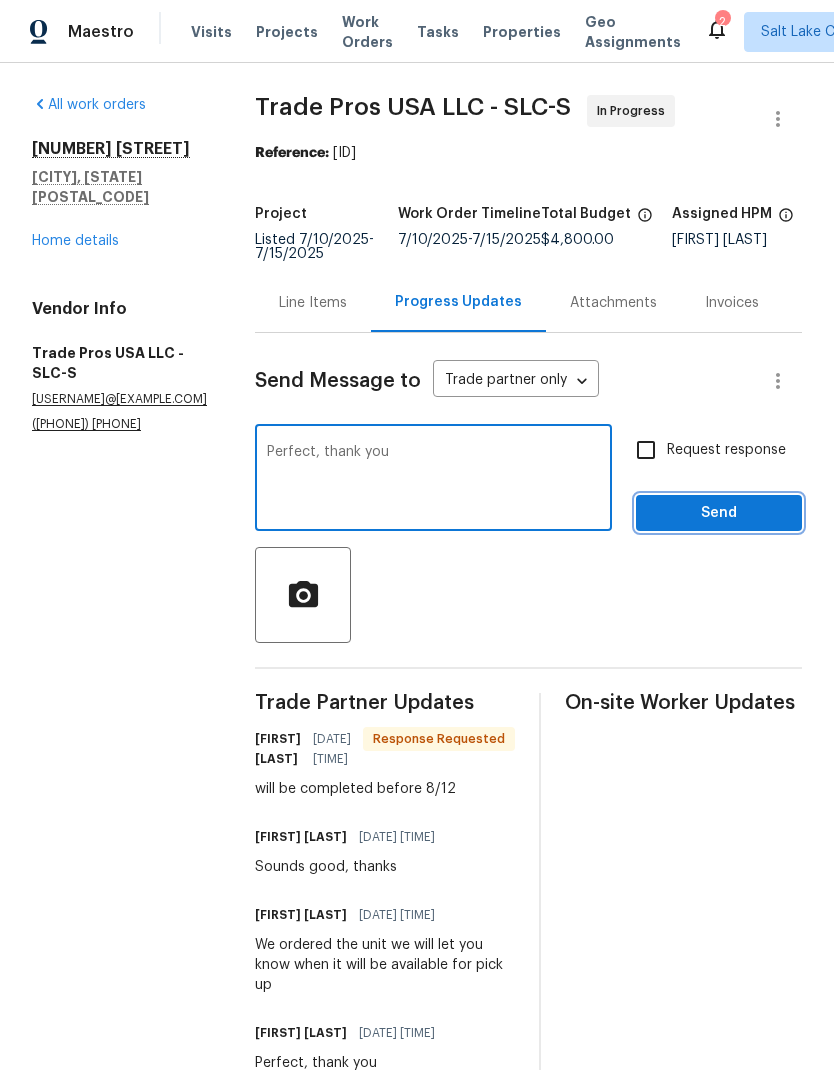 click on "Send" at bounding box center (719, 513) 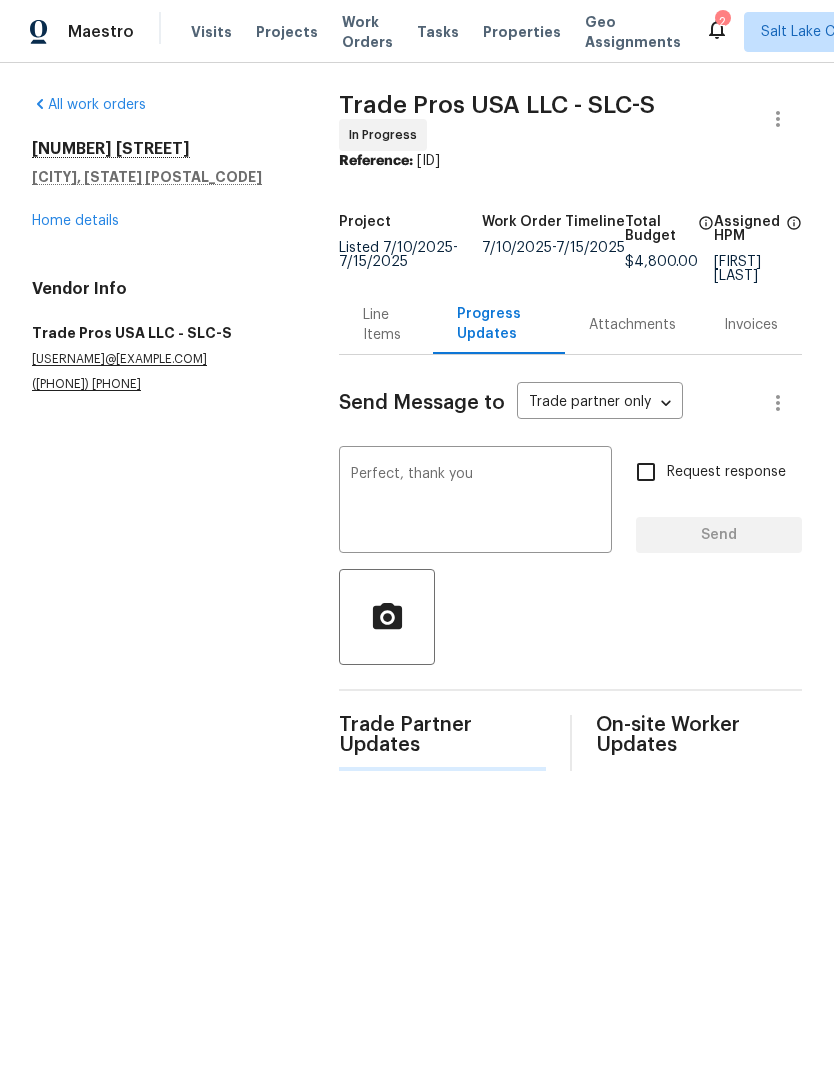type 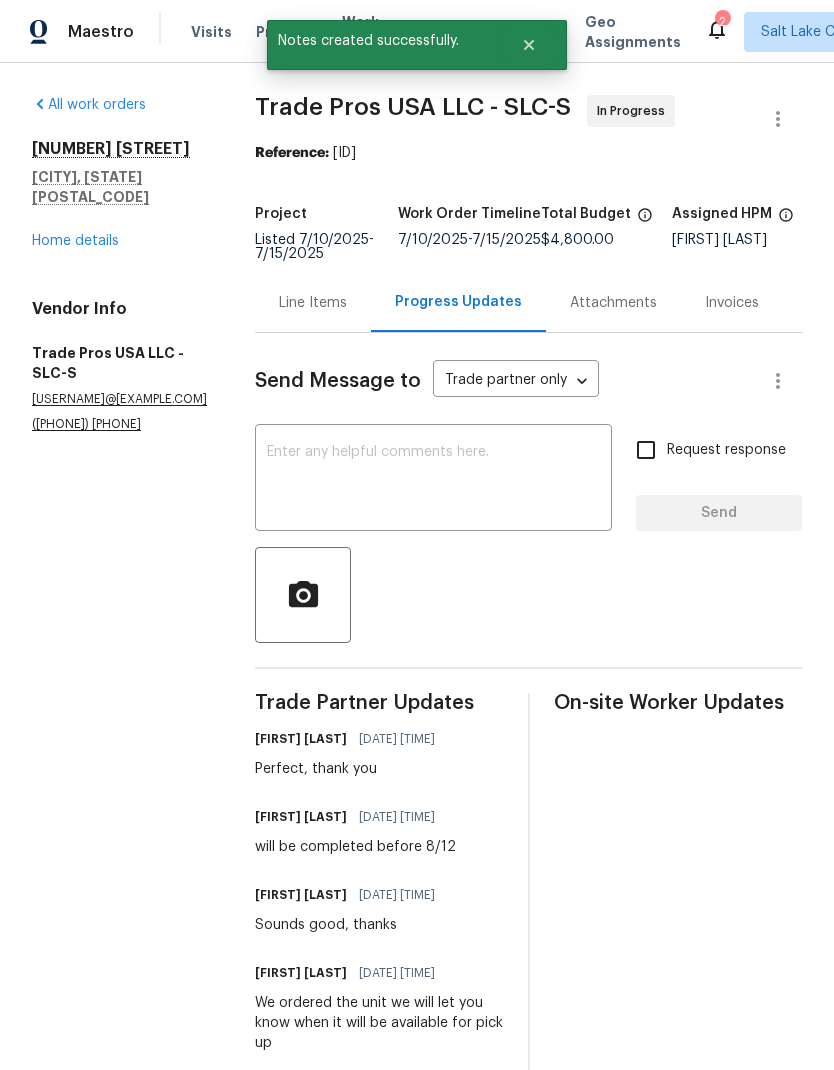 click on "All work orders" at bounding box center (89, 105) 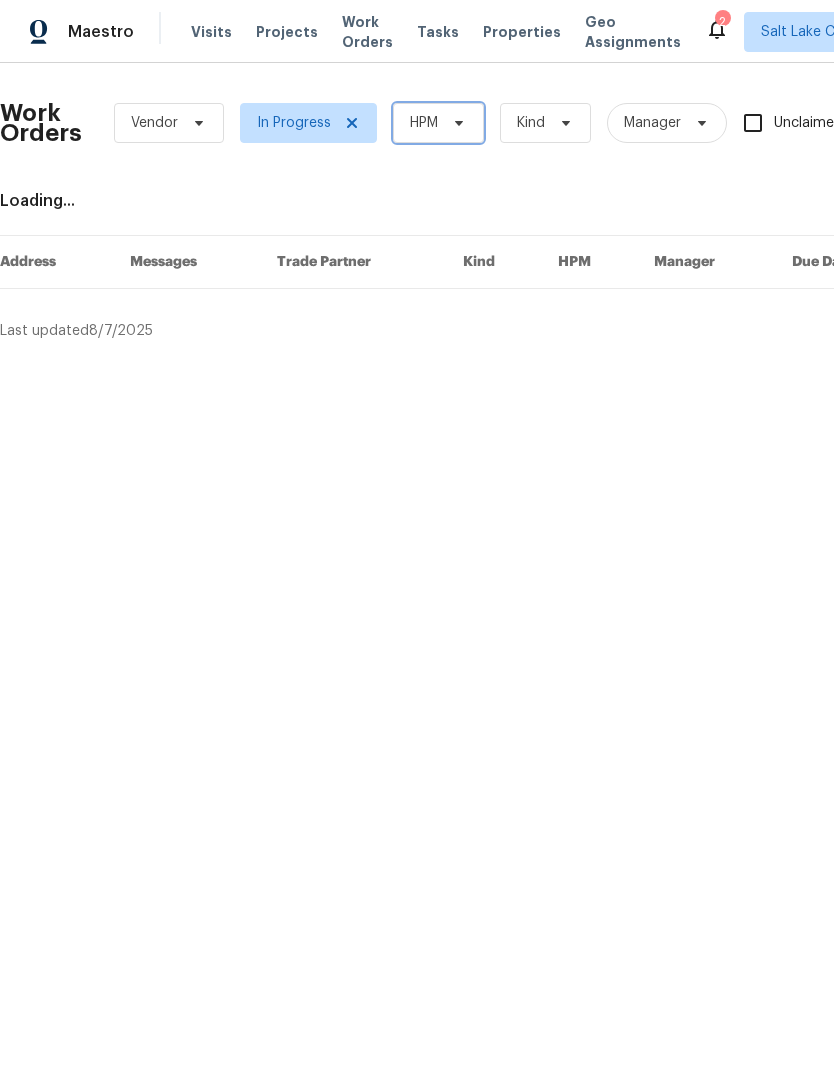 click at bounding box center [456, 123] 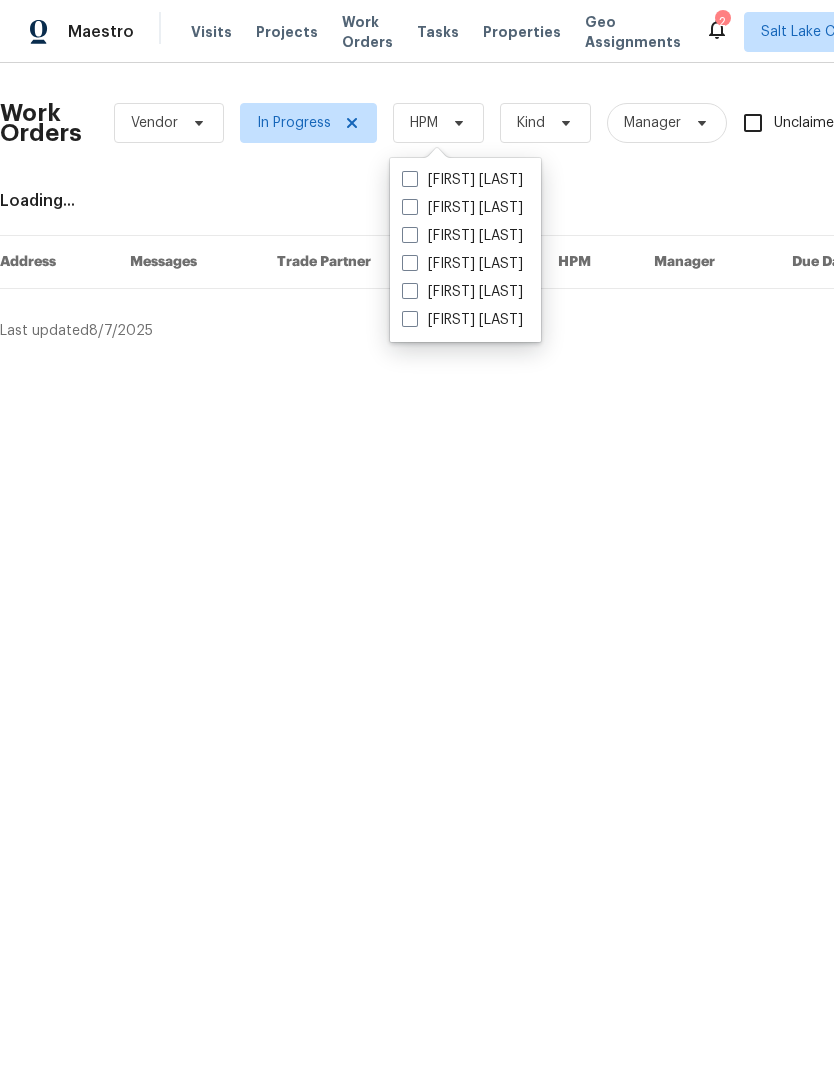 click at bounding box center (410, 291) 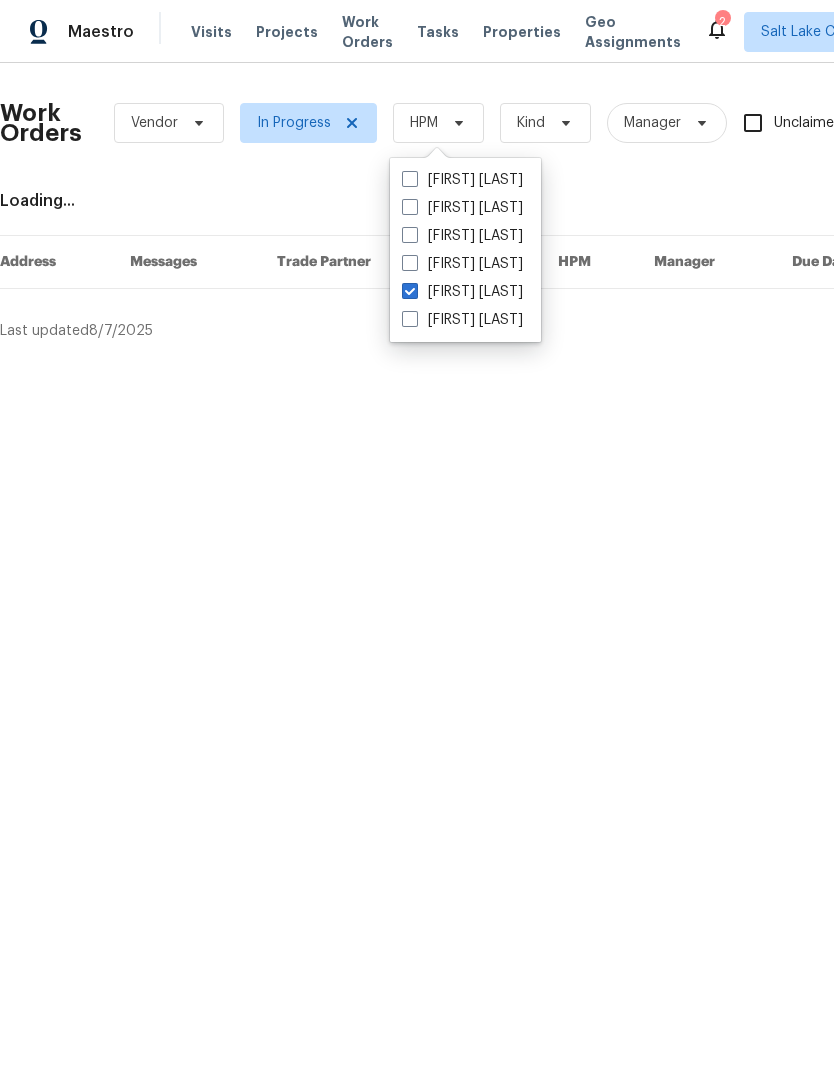 checkbox on "true" 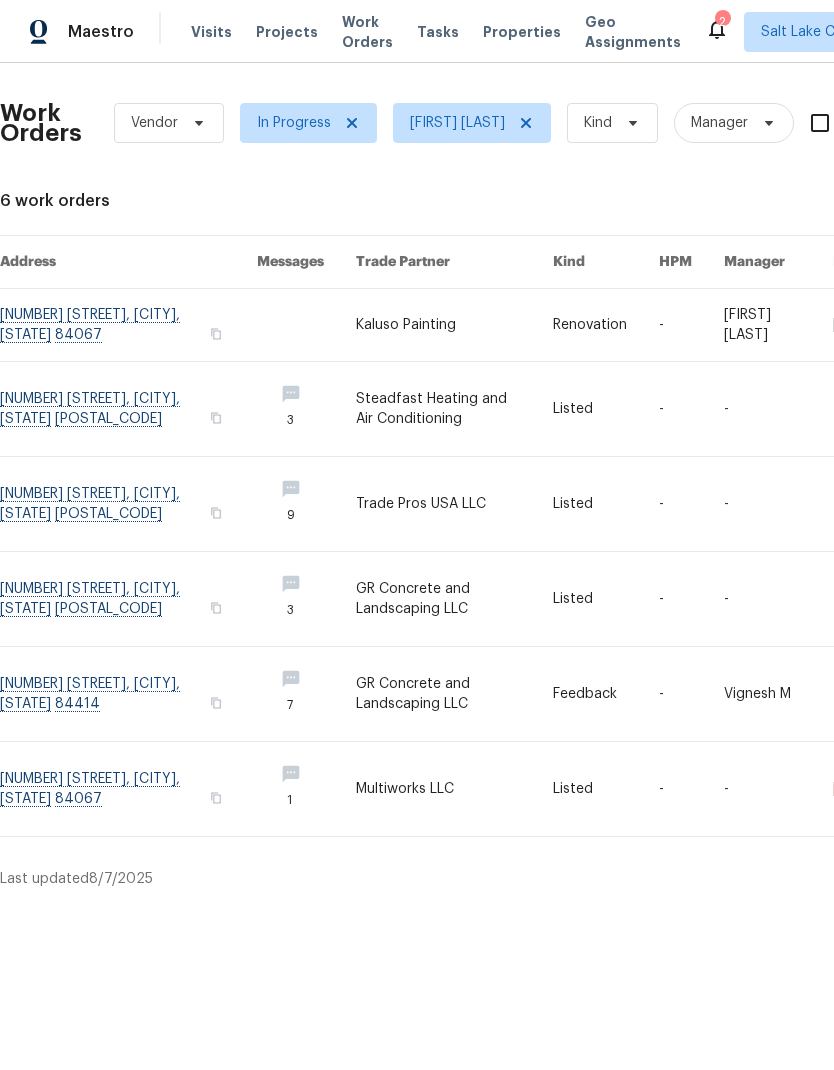 click on "Work Orders Vendor In Progress [FIRST] [LAST] Kind Manager Unclaimed ​ View Reno Index 6 work orders Address Messages Trade Partner Kind HPM Manager Due Date Budget Status [NUMBER] [STREET], [CITY], [STATE]   [POSTAL_CODE] [COMPANY] Renovation - [FIRST] [LAST] [DATE] $[PRICE] In Progress [NUMBER] [STREET], [CITY], [STATE]   [POSTAL_CODE] [COMPANY] Listed - - [DATE] $[PRICE] In Progress [NUMBER] [STREET], [CITY], [STATE]   [POSTAL_CODE] [COMPANY] LLC Listed - - [DATE] $[PRICE] In Progress [NUMBER] [STREET], [CITY], [STATE]   [POSTAL_CODE] [COMPANY] LLC Feedback - [FIRST] [LAST] [DATE] $[PRICE] In Progress [NUMBER] [STREET], [CITY], [STATE] [POSTAL_CODE] [NUMBER] [COMPANY] LLC Listed - - [DATE] $[PRICE] In Progress Last updated  [DATE] [NUMBER]  of  [NUMBER]" at bounding box center (417, 484) 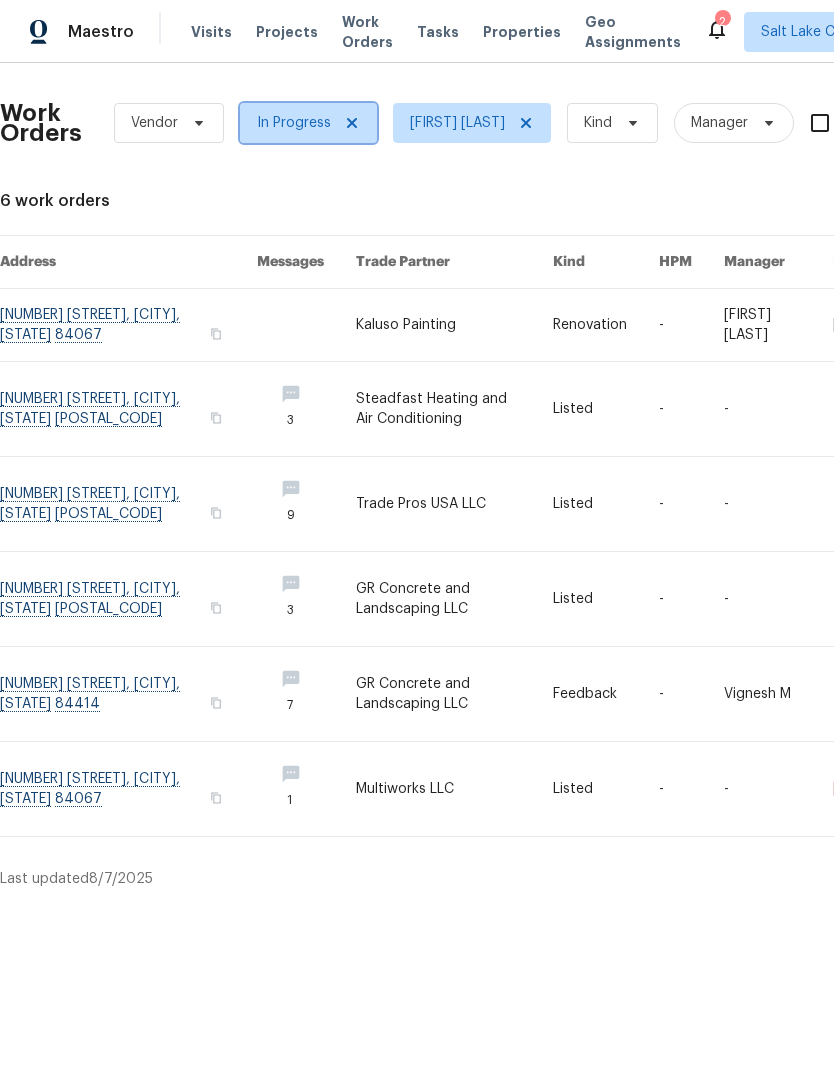 click 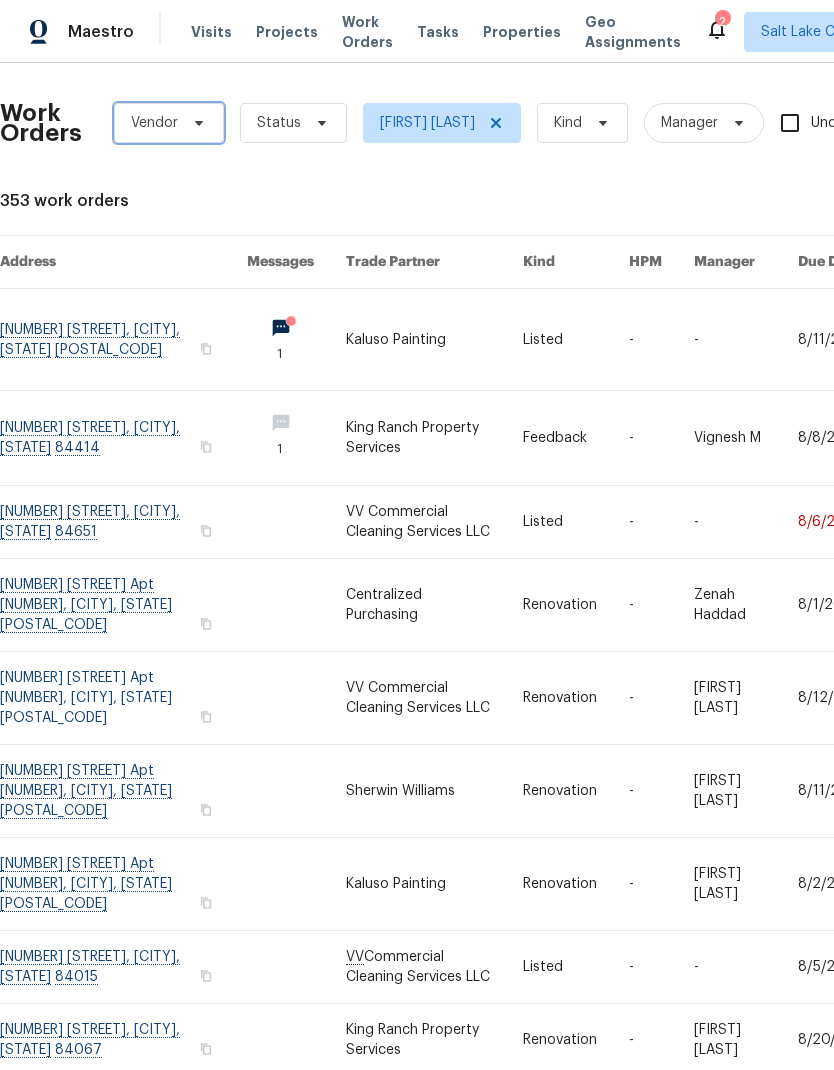 click 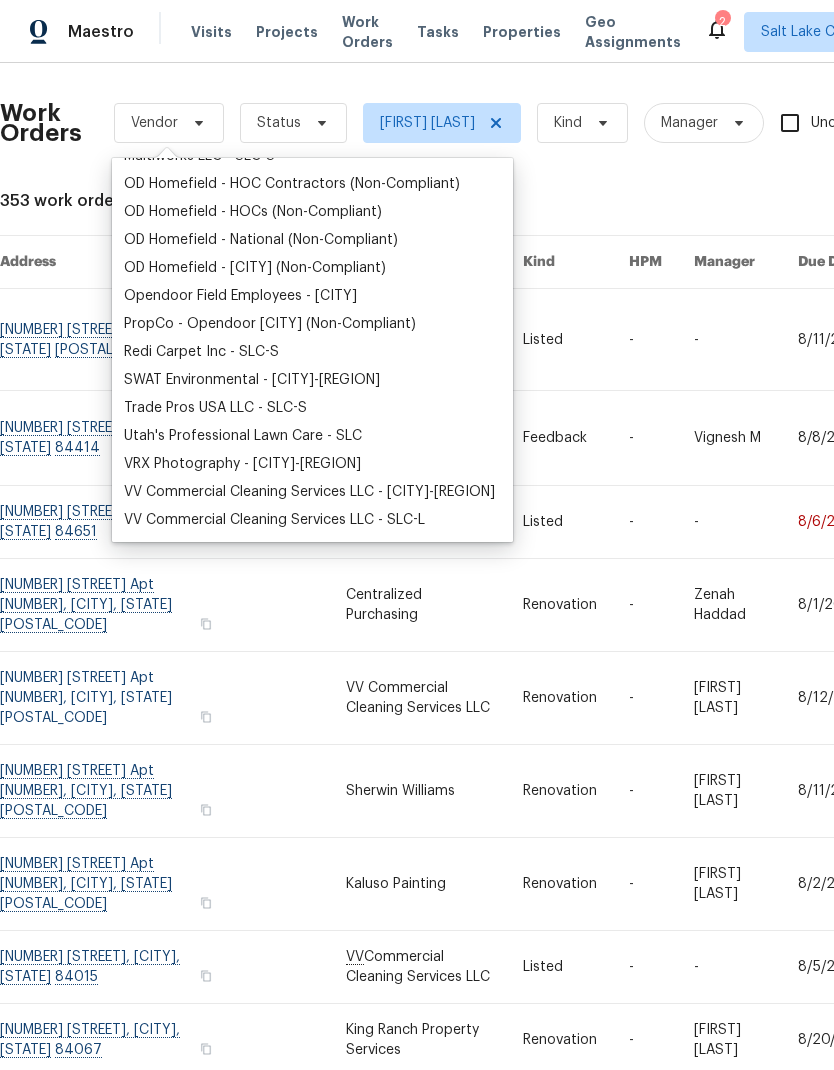 scroll, scrollTop: 384, scrollLeft: 0, axis: vertical 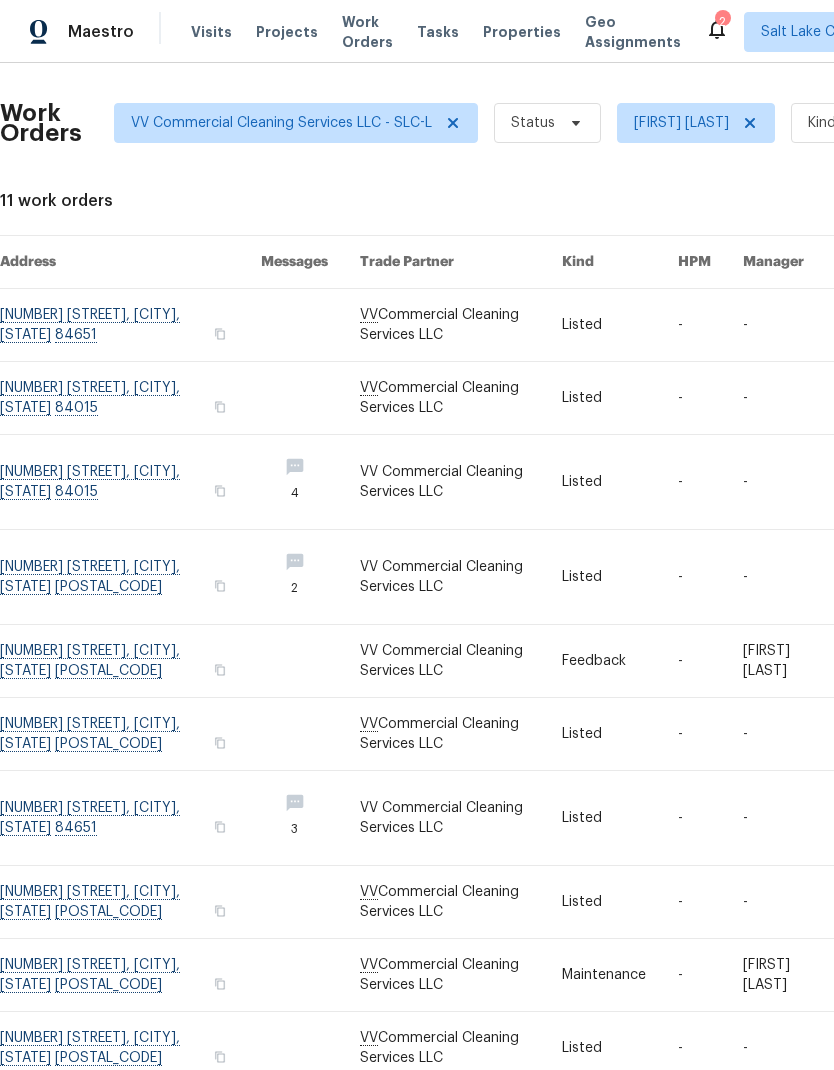 click at bounding box center [130, 325] 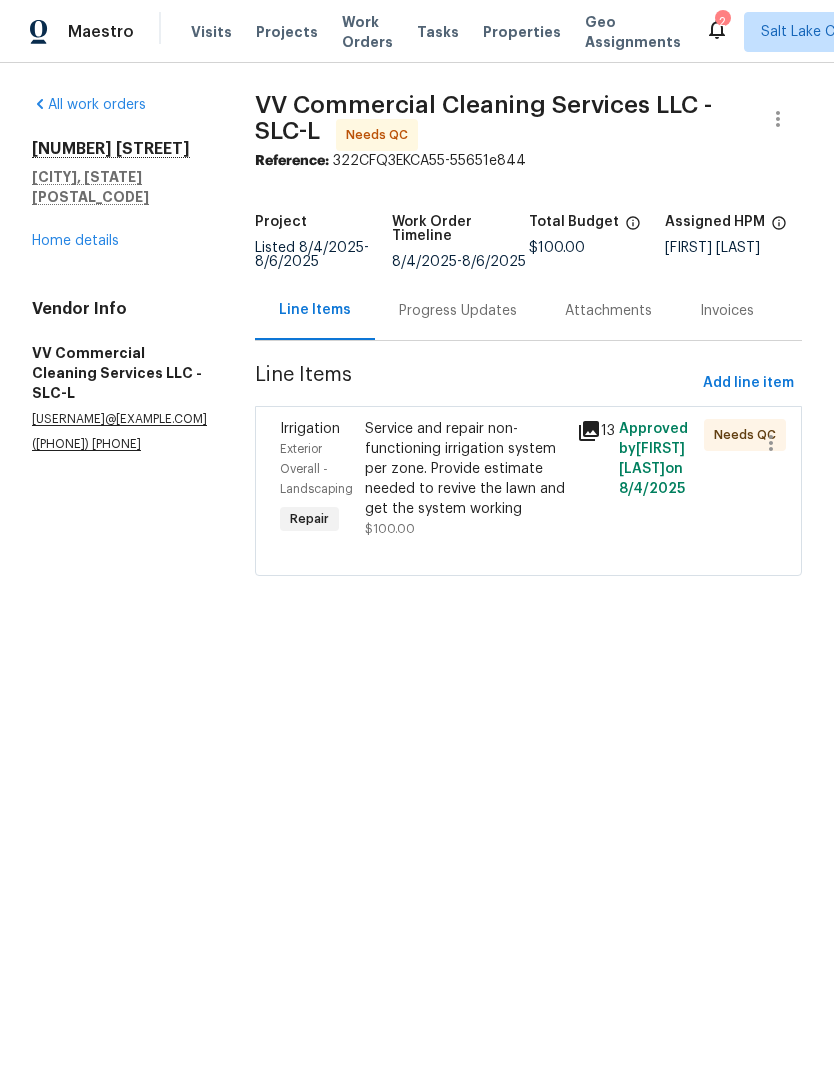 click on "Progress Updates" at bounding box center [458, 311] 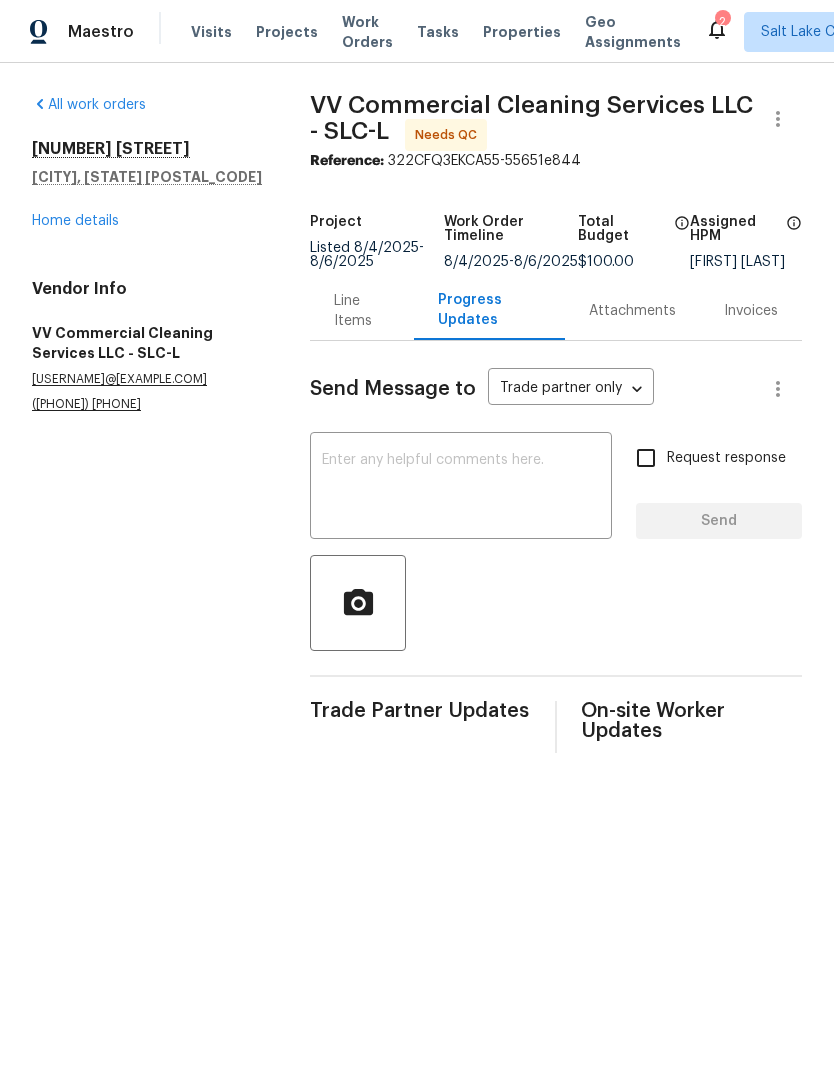 click on "Home details" at bounding box center (75, 221) 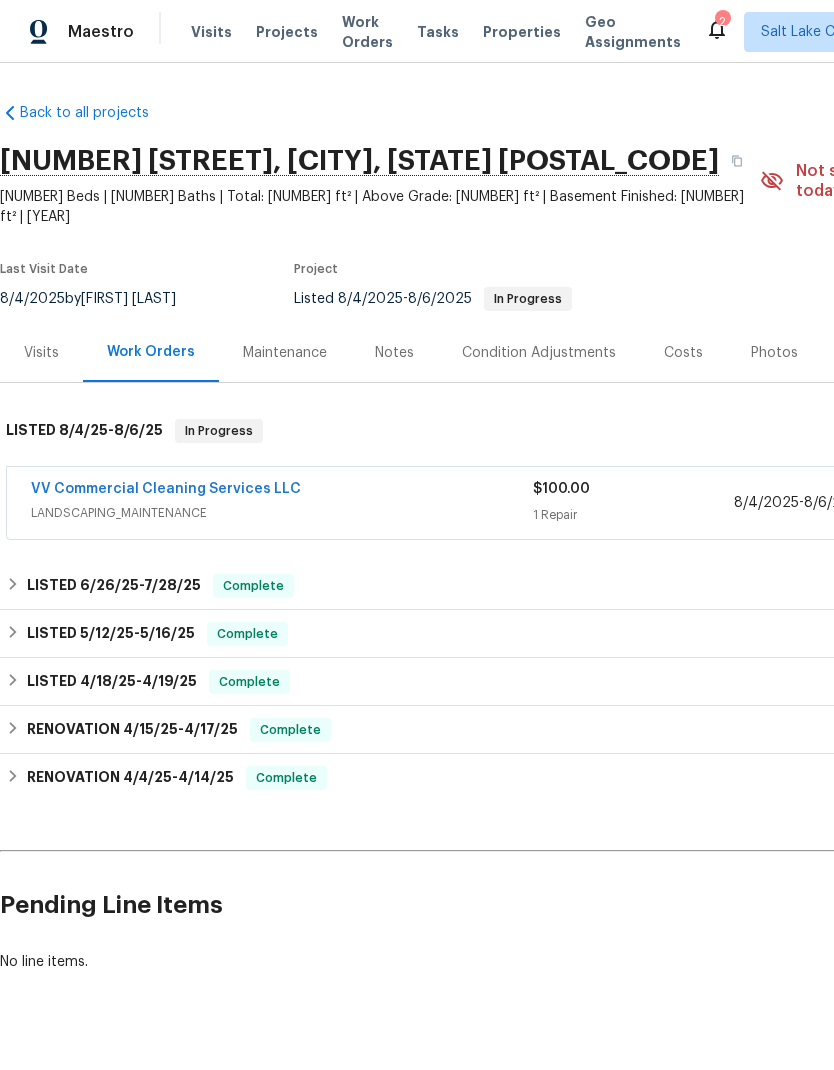 click on "VV Commercial Cleaning Services LLC" at bounding box center (166, 489) 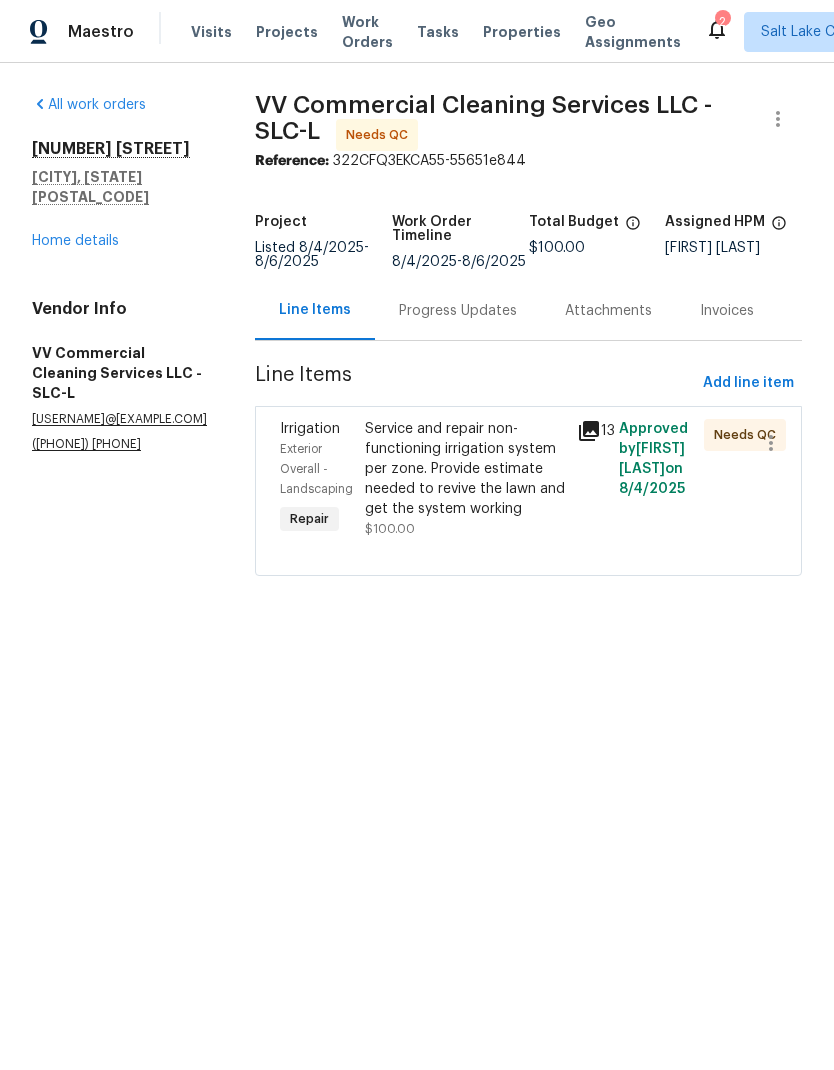 click on "Service and repair non-functioning irrigation system per zone.
Provide estimate needed to revive the lawn and get the system working" at bounding box center (465, 469) 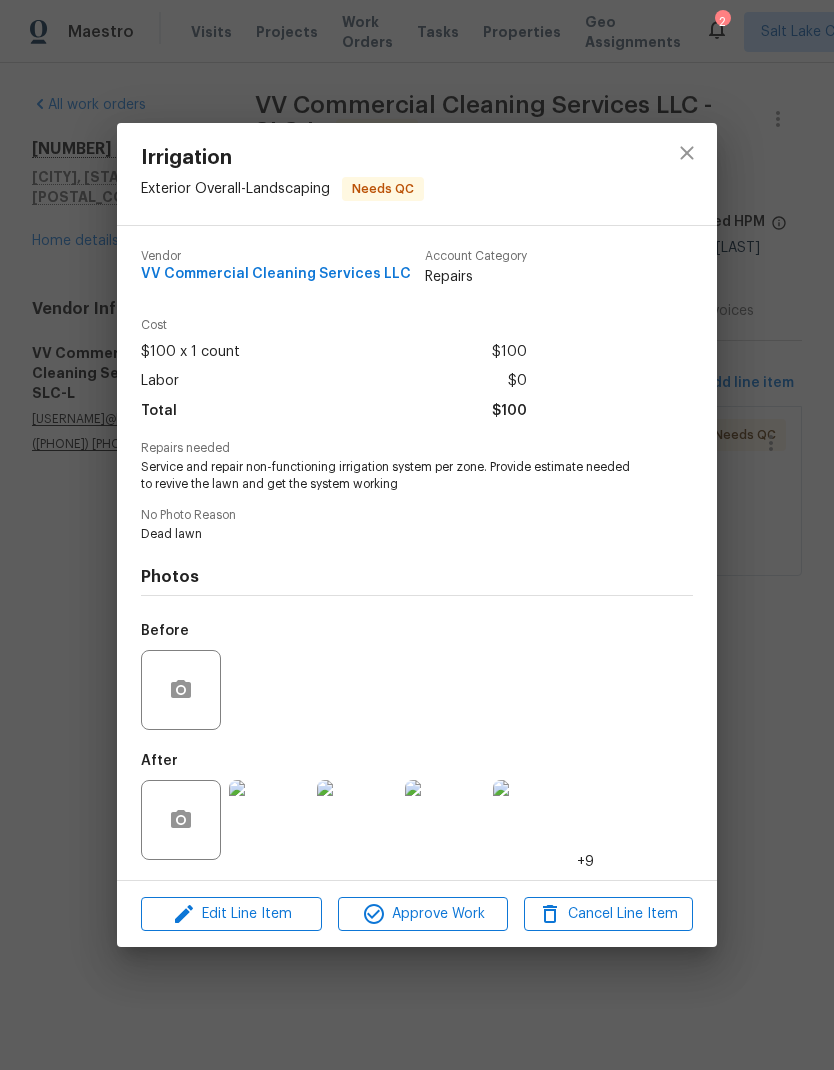 click at bounding box center [269, 820] 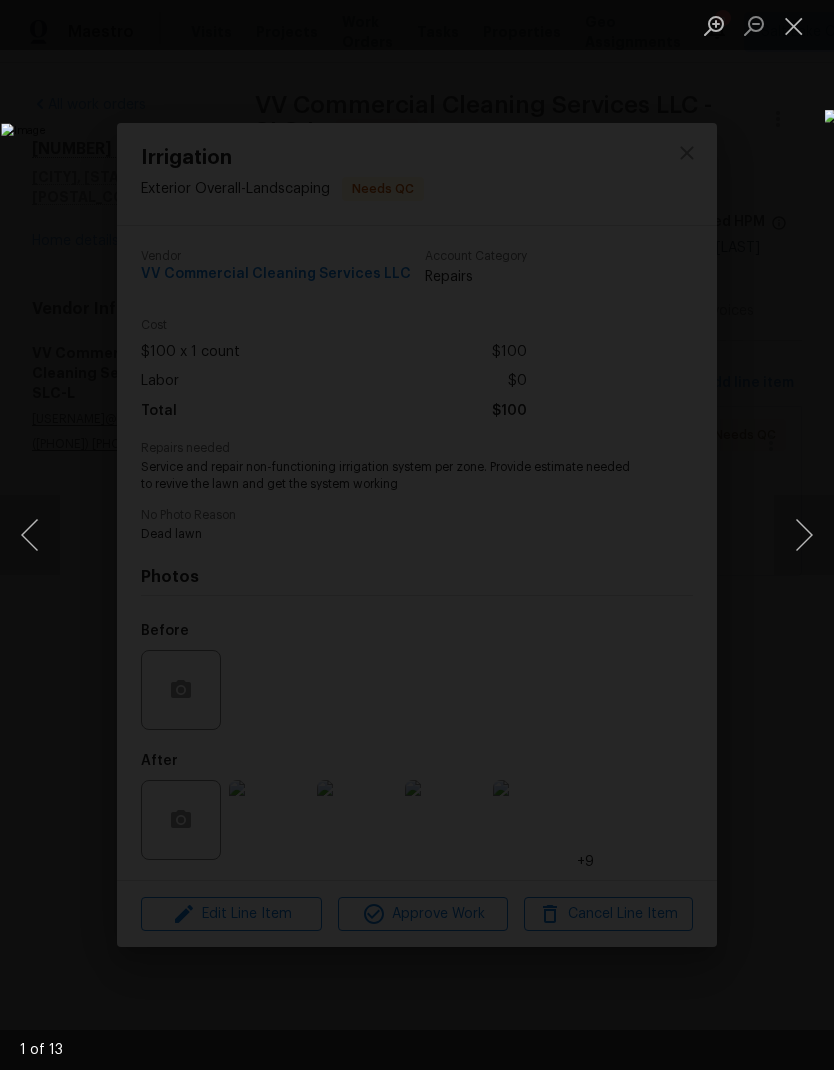 click at bounding box center (804, 535) 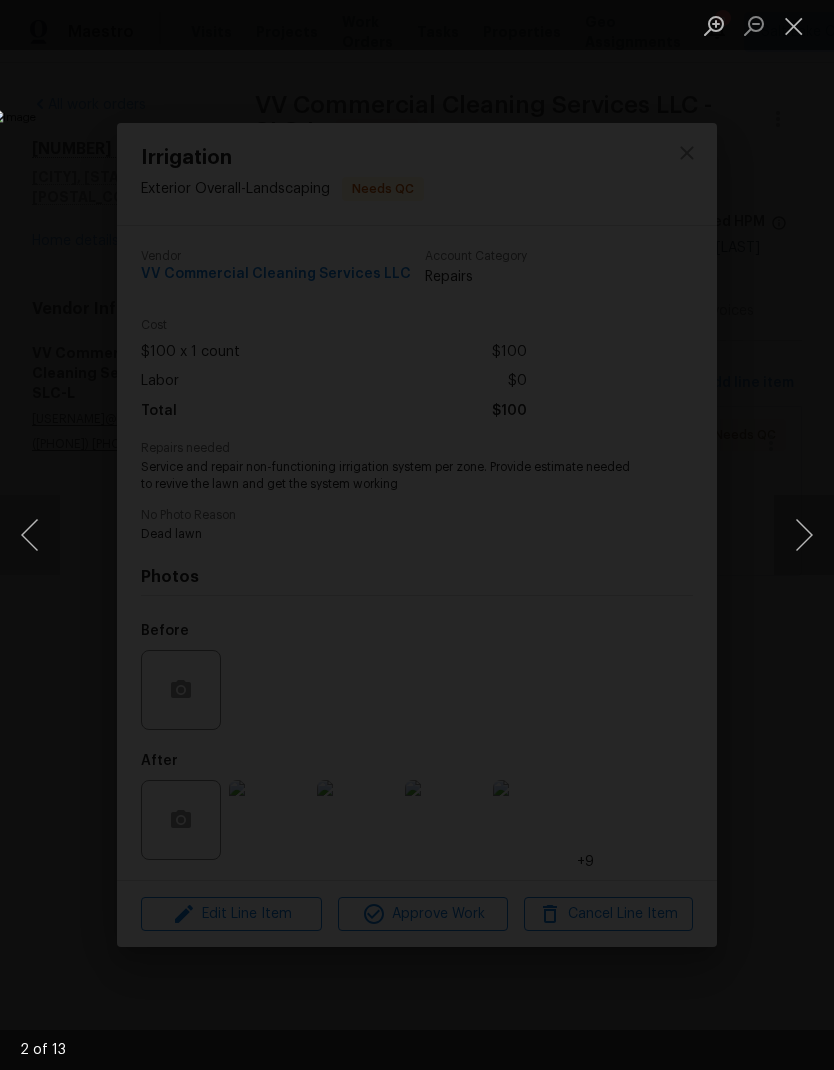 click at bounding box center [804, 535] 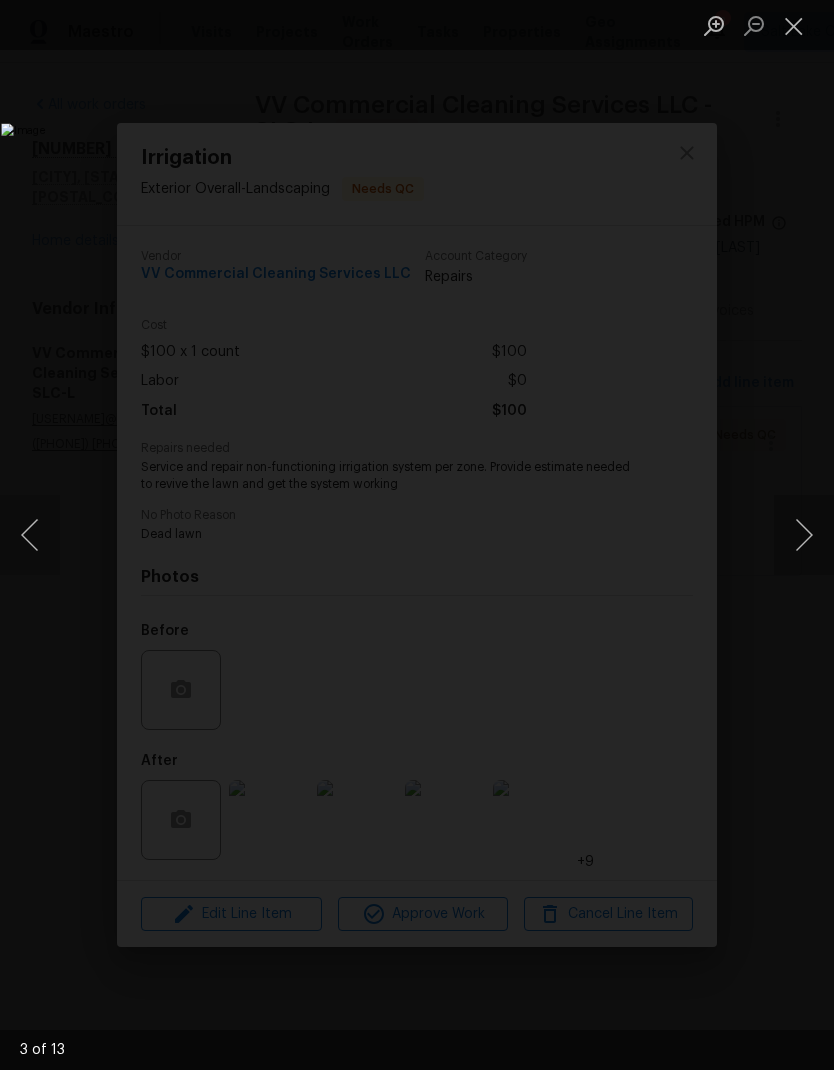 click at bounding box center [804, 535] 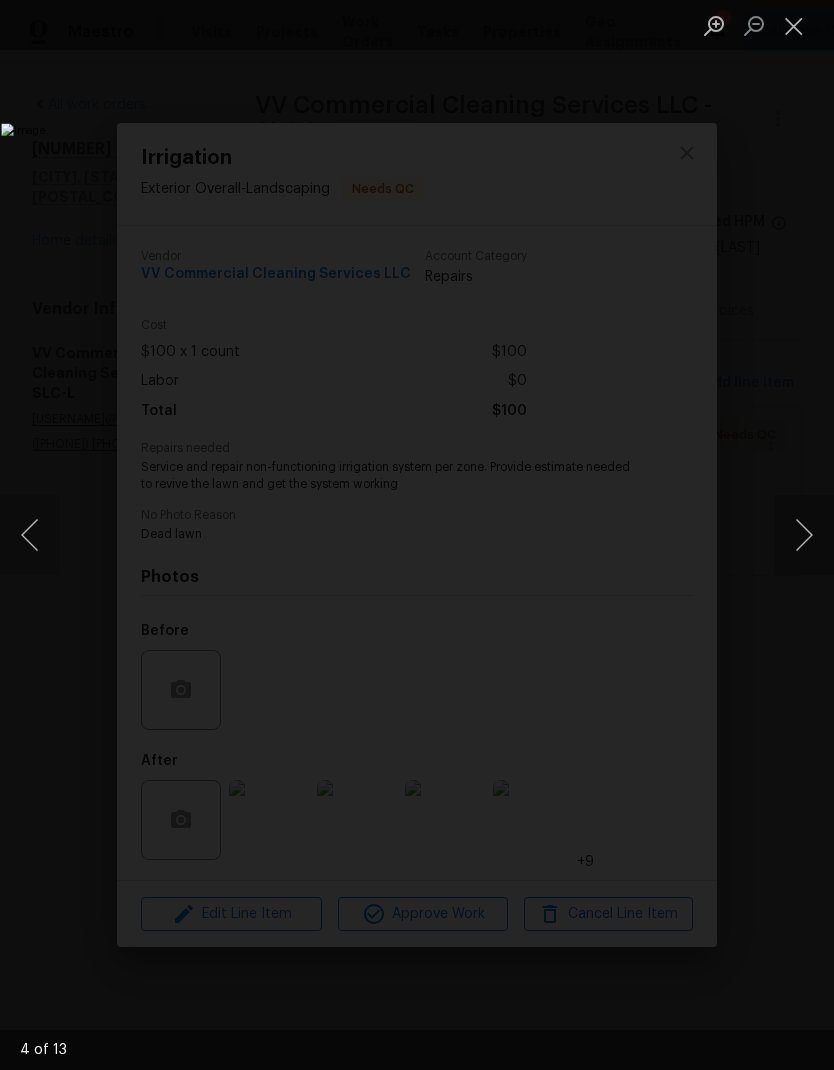 click at bounding box center (804, 535) 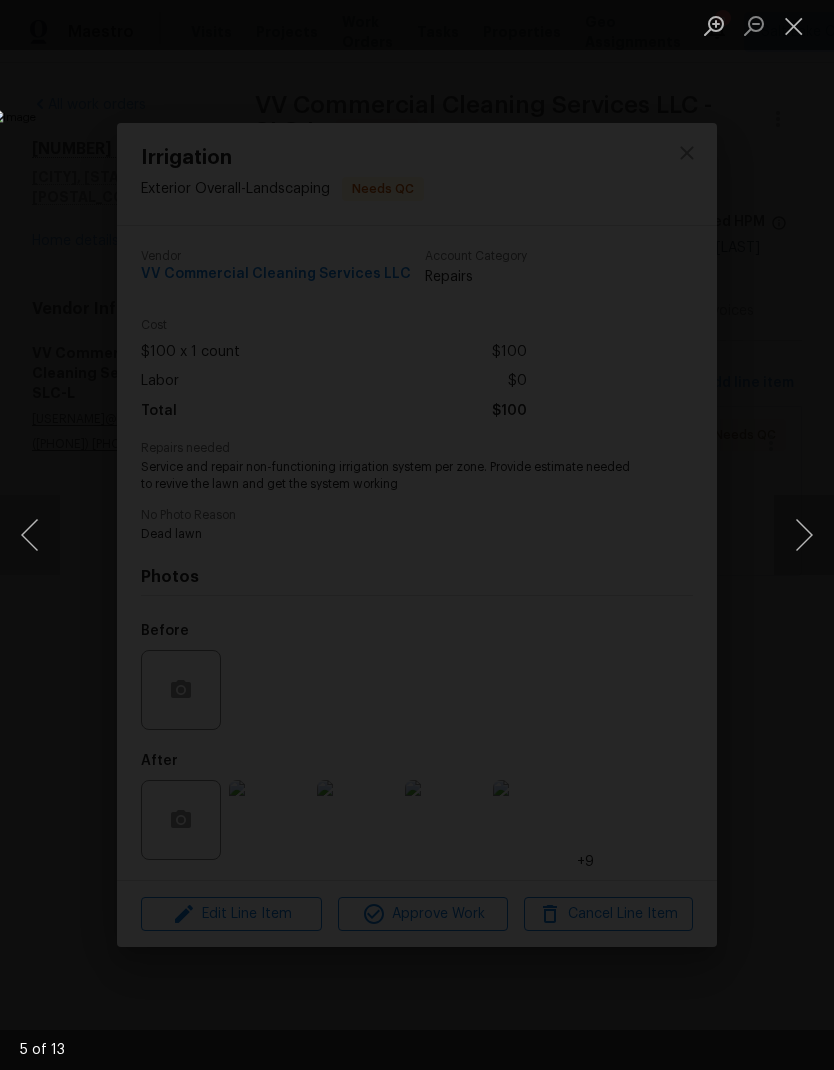 click at bounding box center [804, 535] 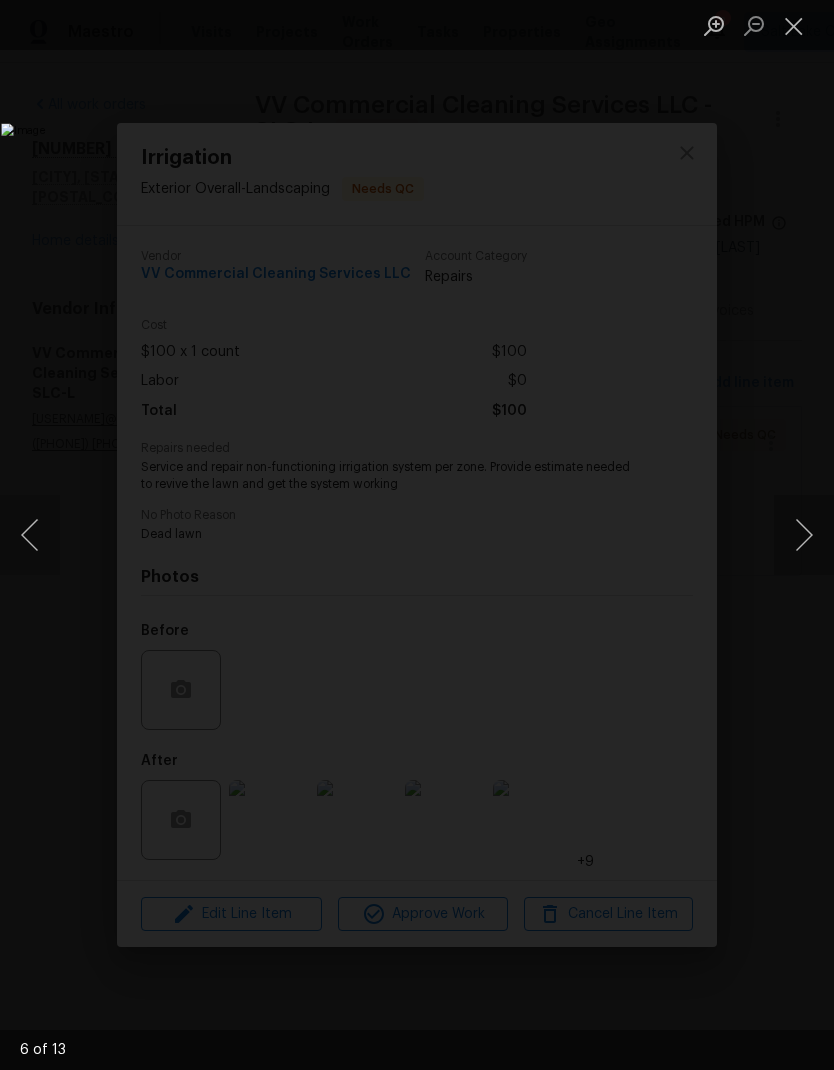 click at bounding box center [804, 535] 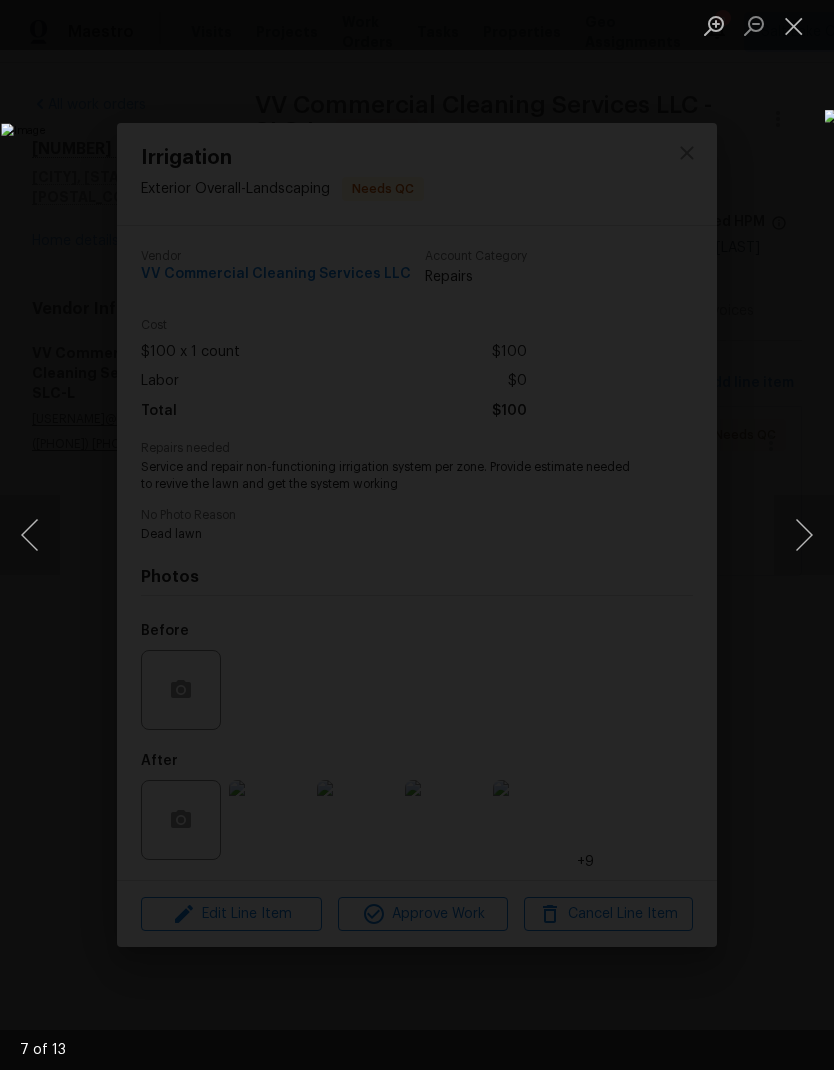 click at bounding box center [804, 535] 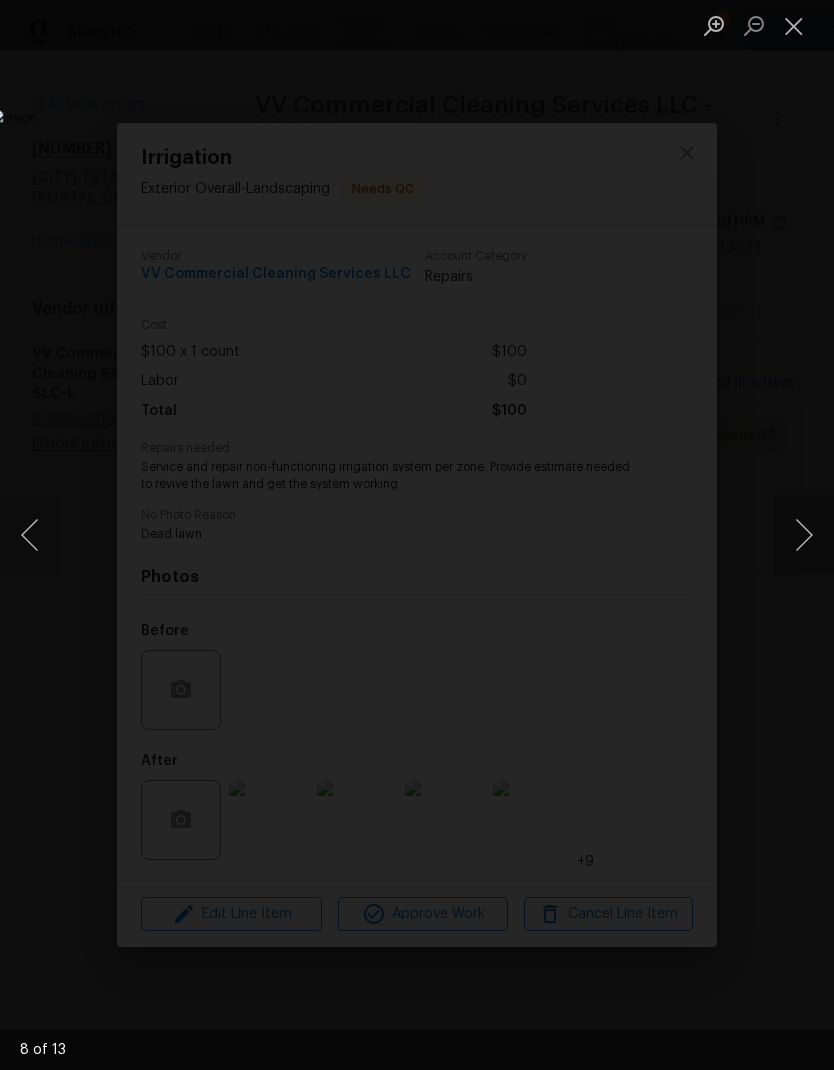 click at bounding box center (804, 535) 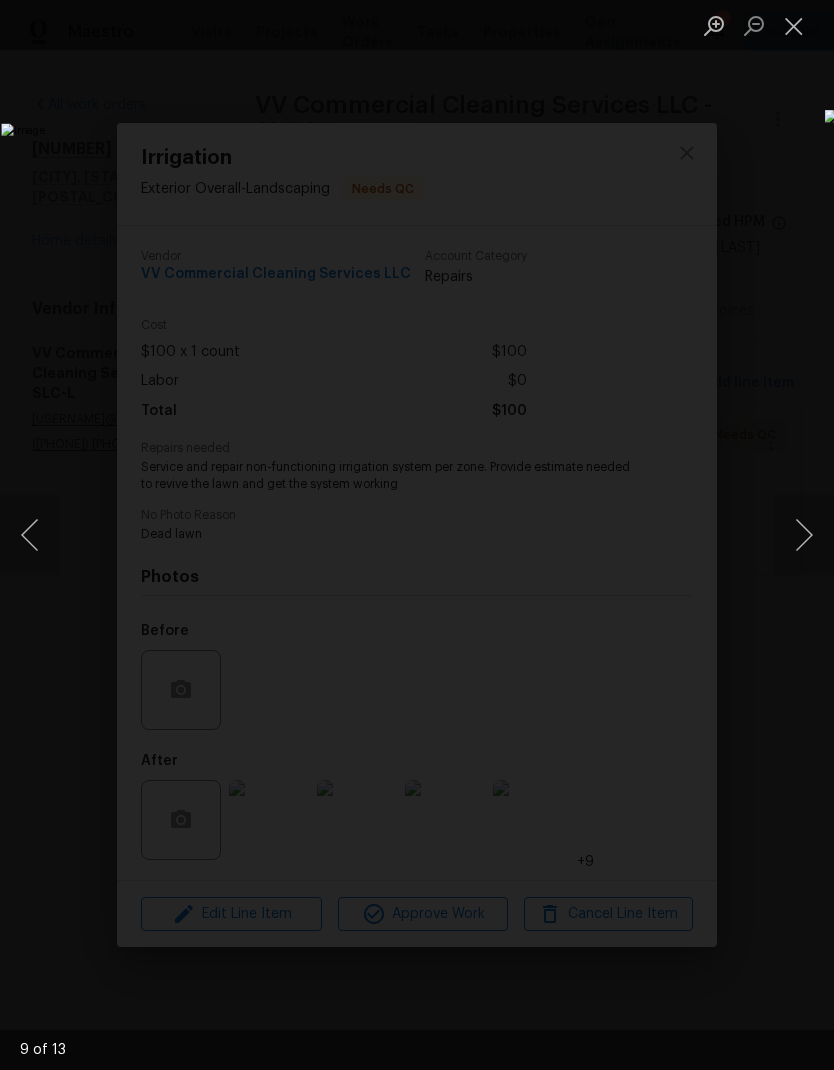 click at bounding box center [804, 535] 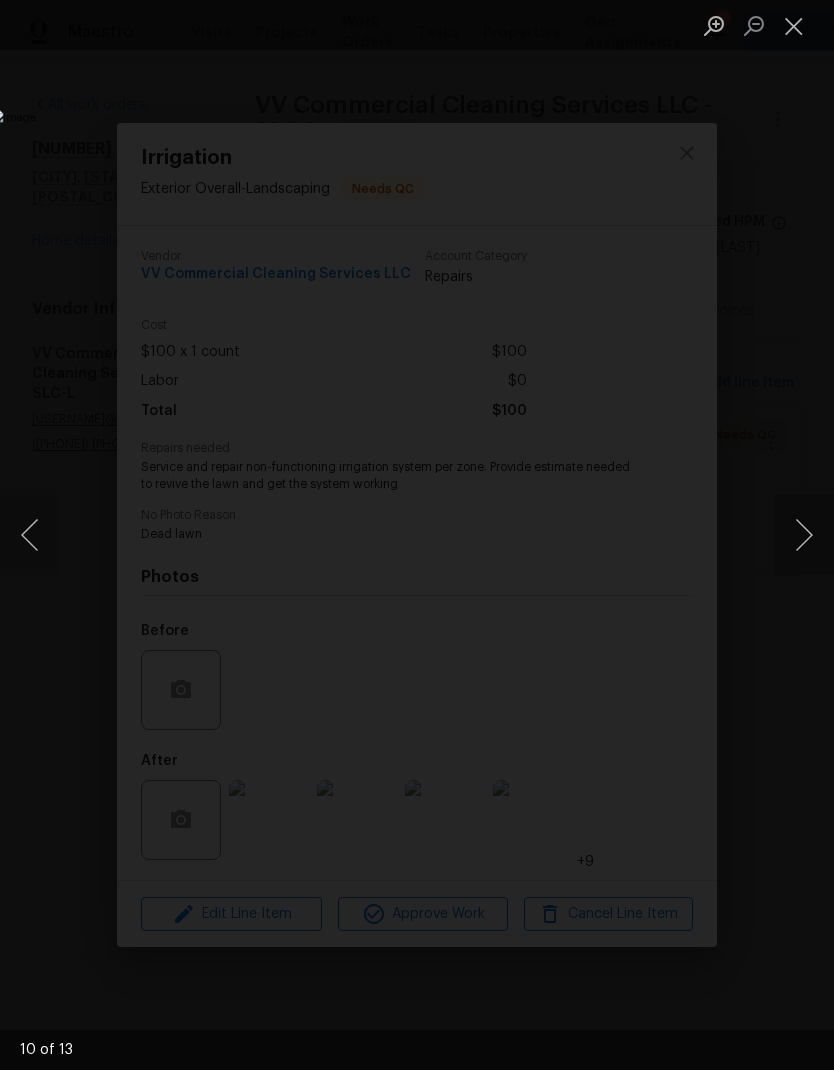 click at bounding box center (804, 535) 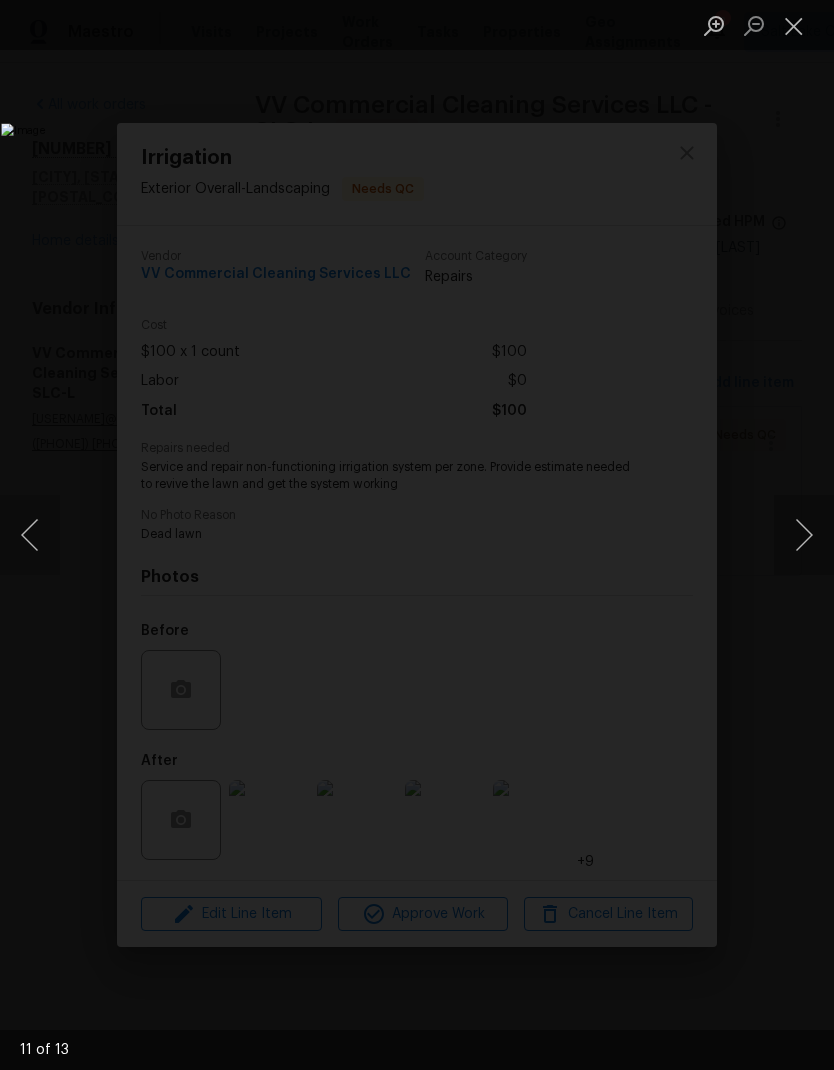 click at bounding box center (794, 25) 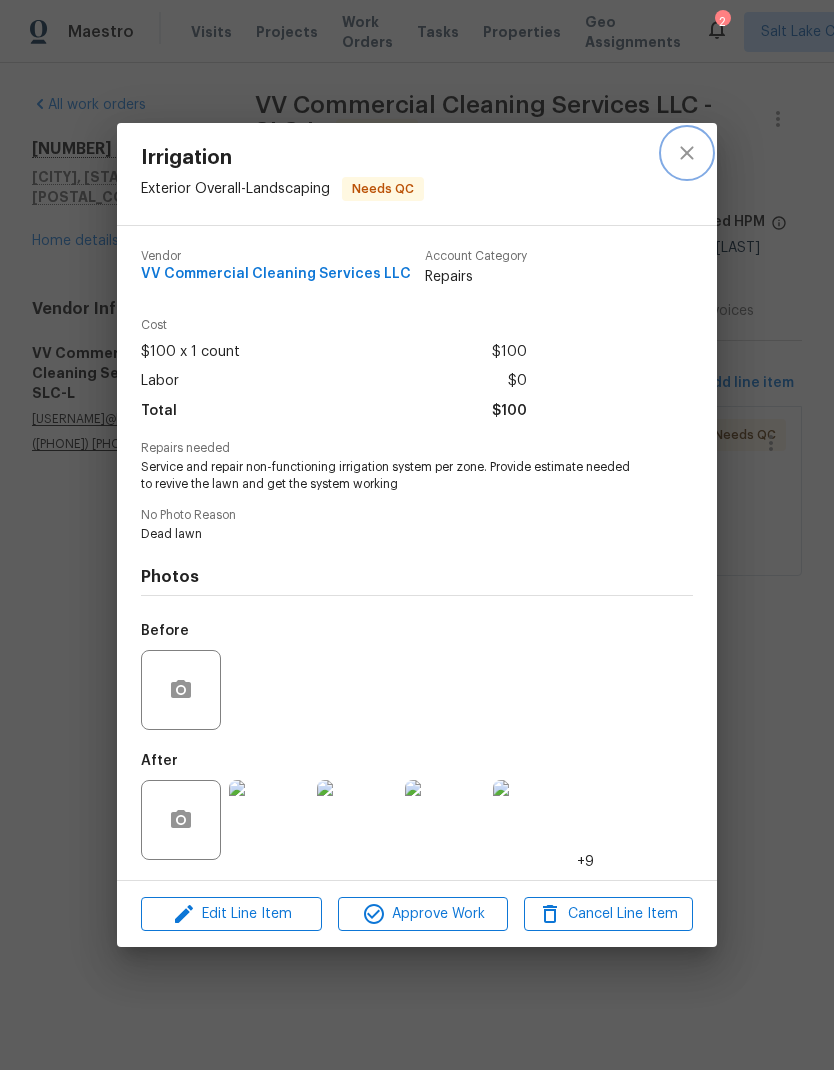 click 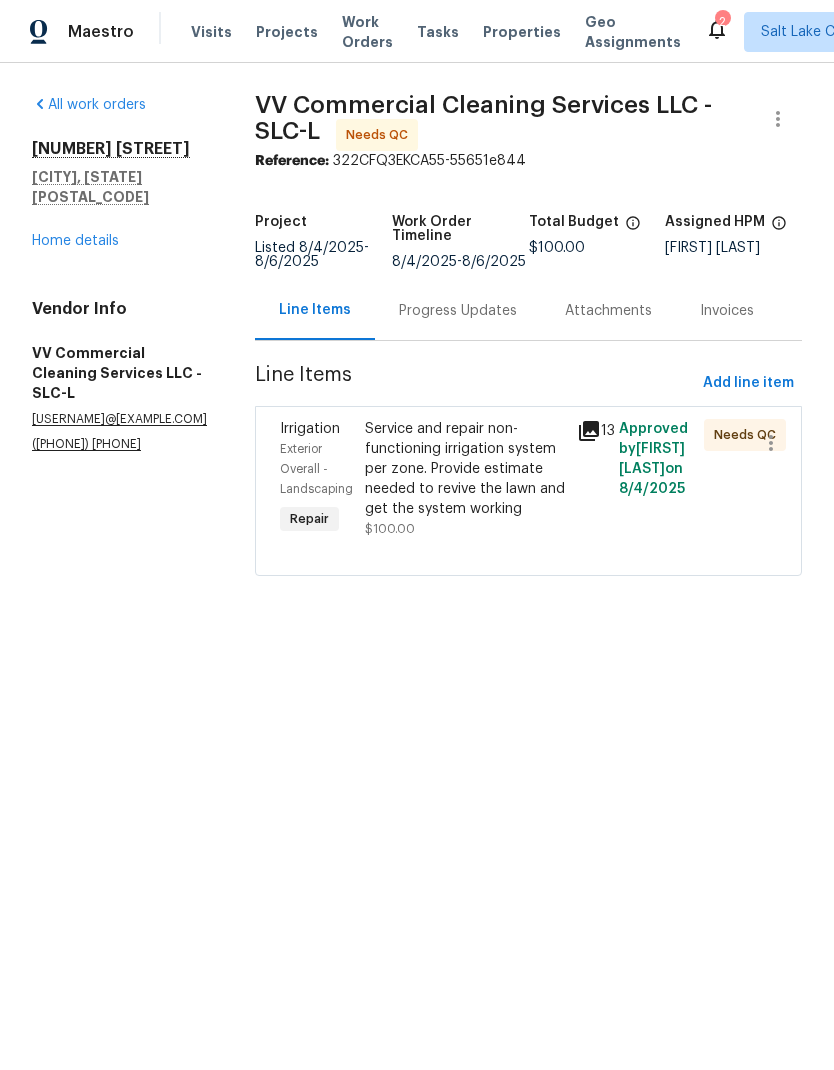click on "Home details" at bounding box center (75, 241) 